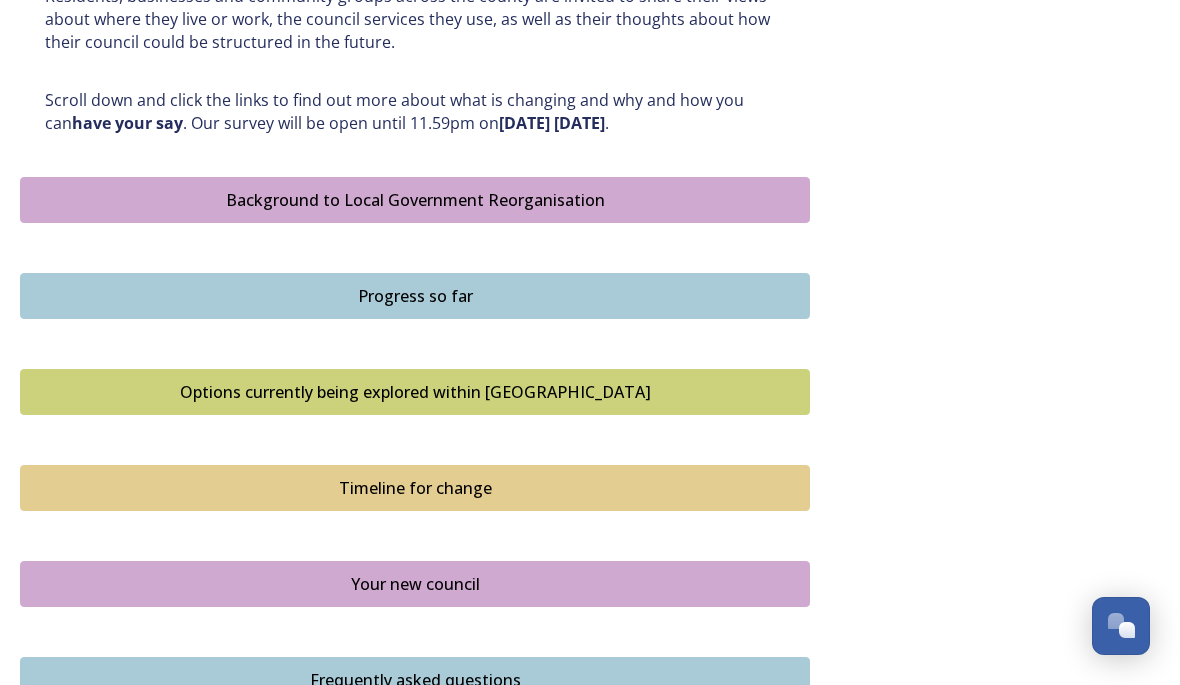 scroll, scrollTop: 1035, scrollLeft: 0, axis: vertical 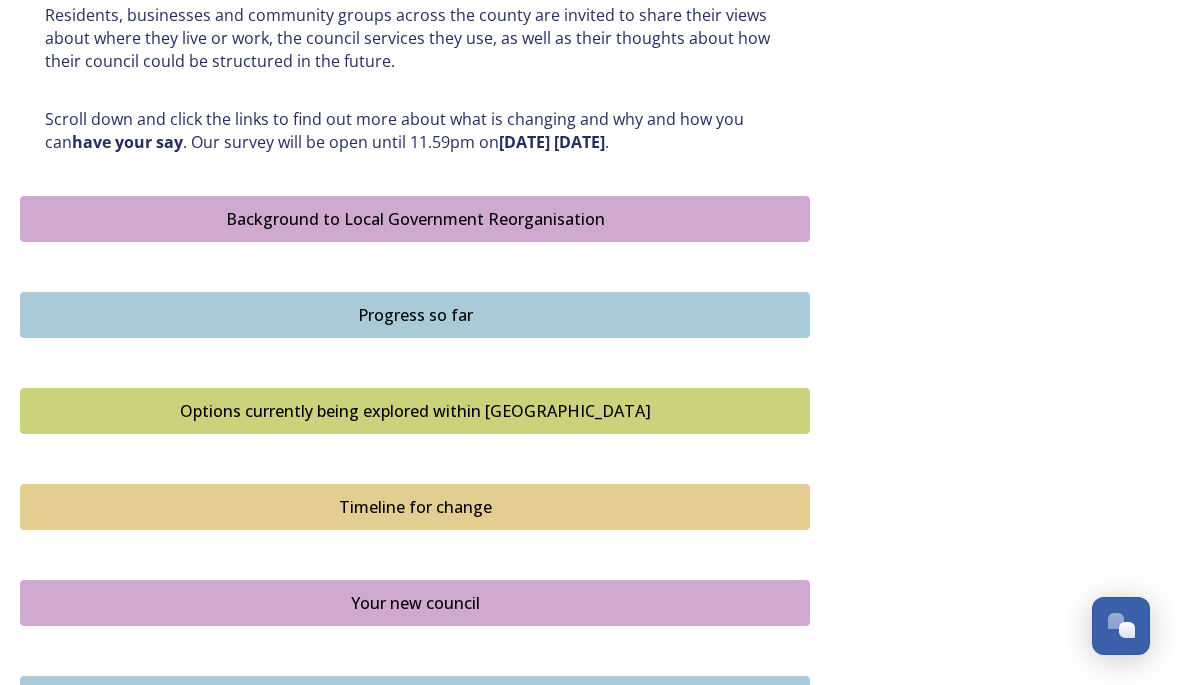 click on "Background to Local Government Reorganisation" at bounding box center (415, 219) 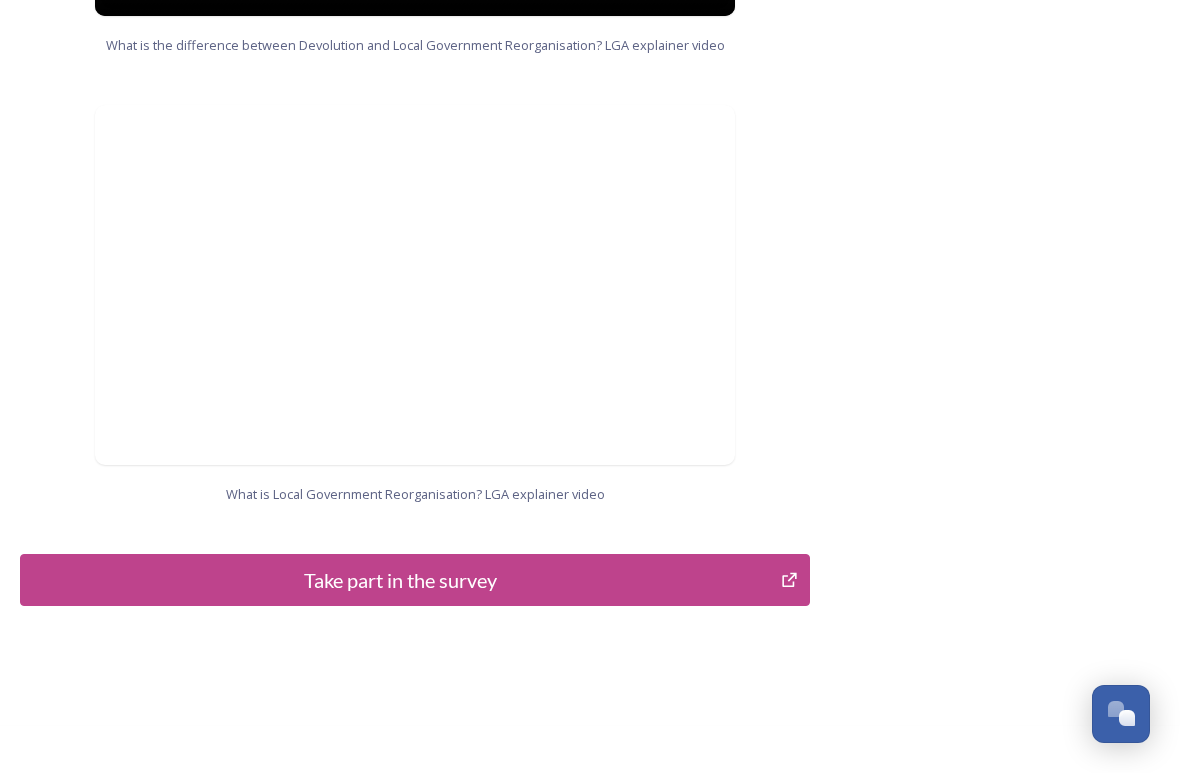 scroll, scrollTop: 2035, scrollLeft: 0, axis: vertical 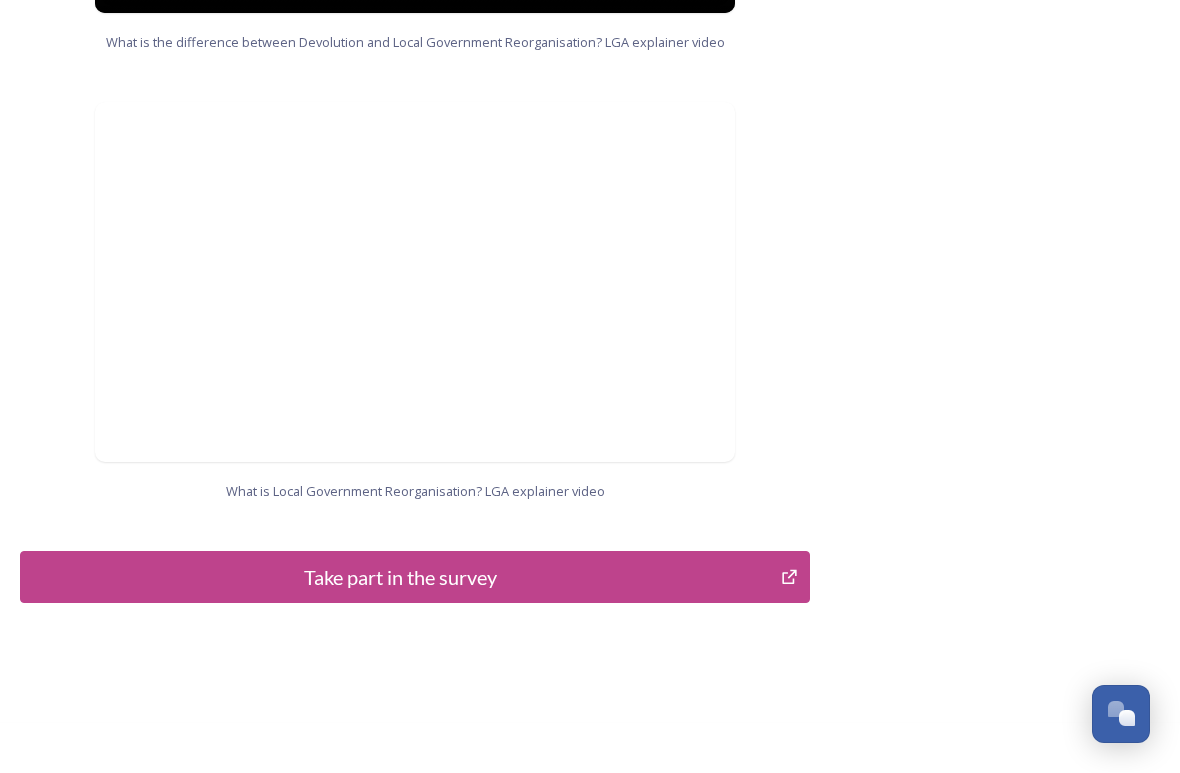 click on "Take part in the survey" at bounding box center (400, 577) 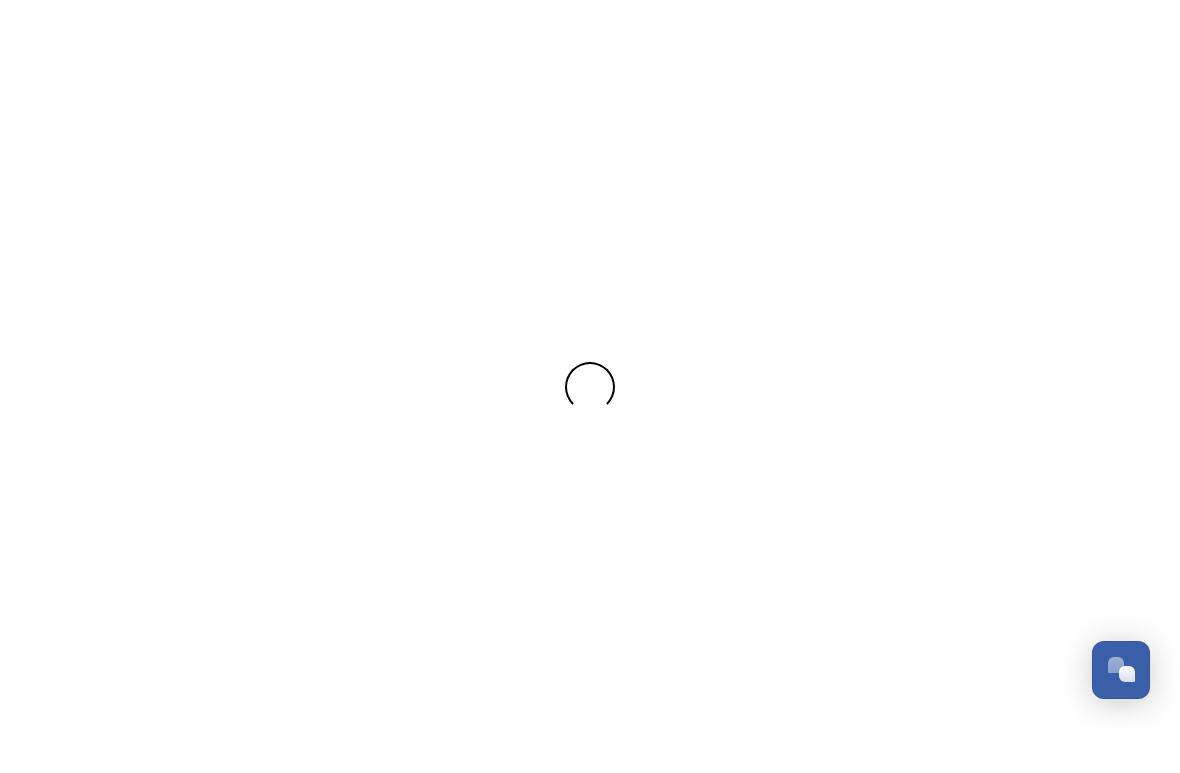scroll, scrollTop: 0, scrollLeft: 0, axis: both 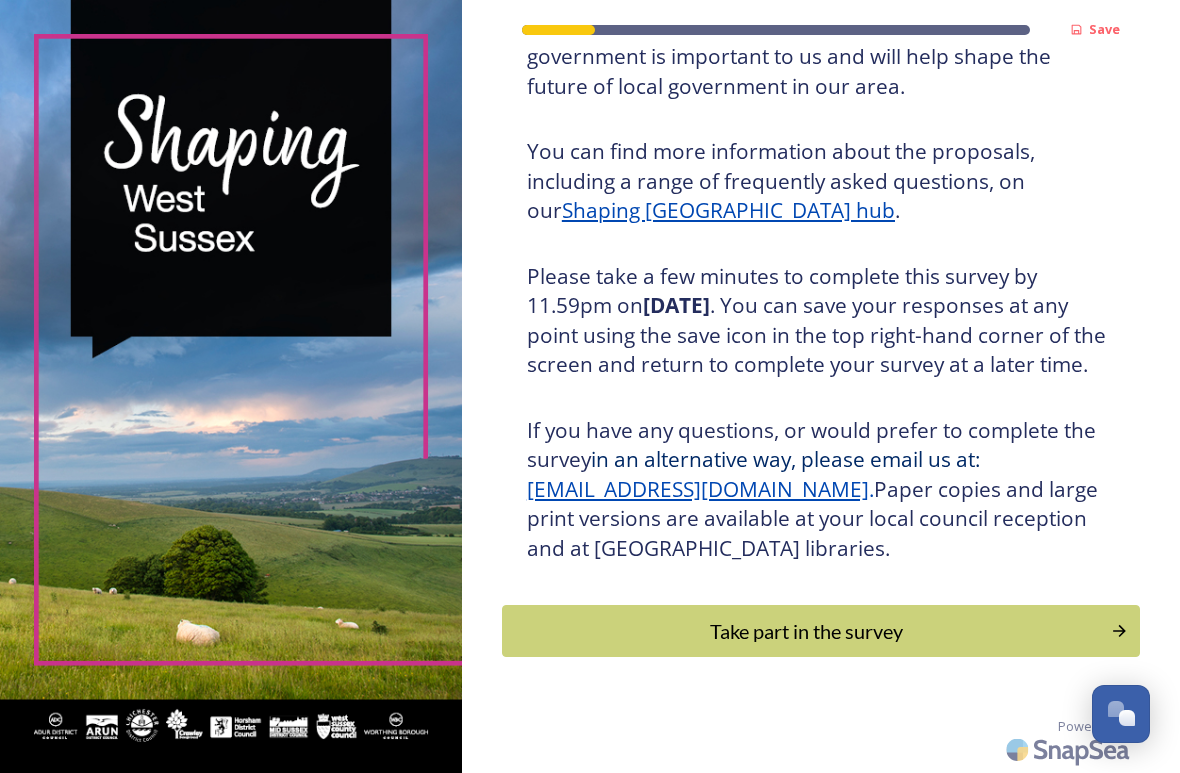 click on "Take part in the survey" at bounding box center (806, 631) 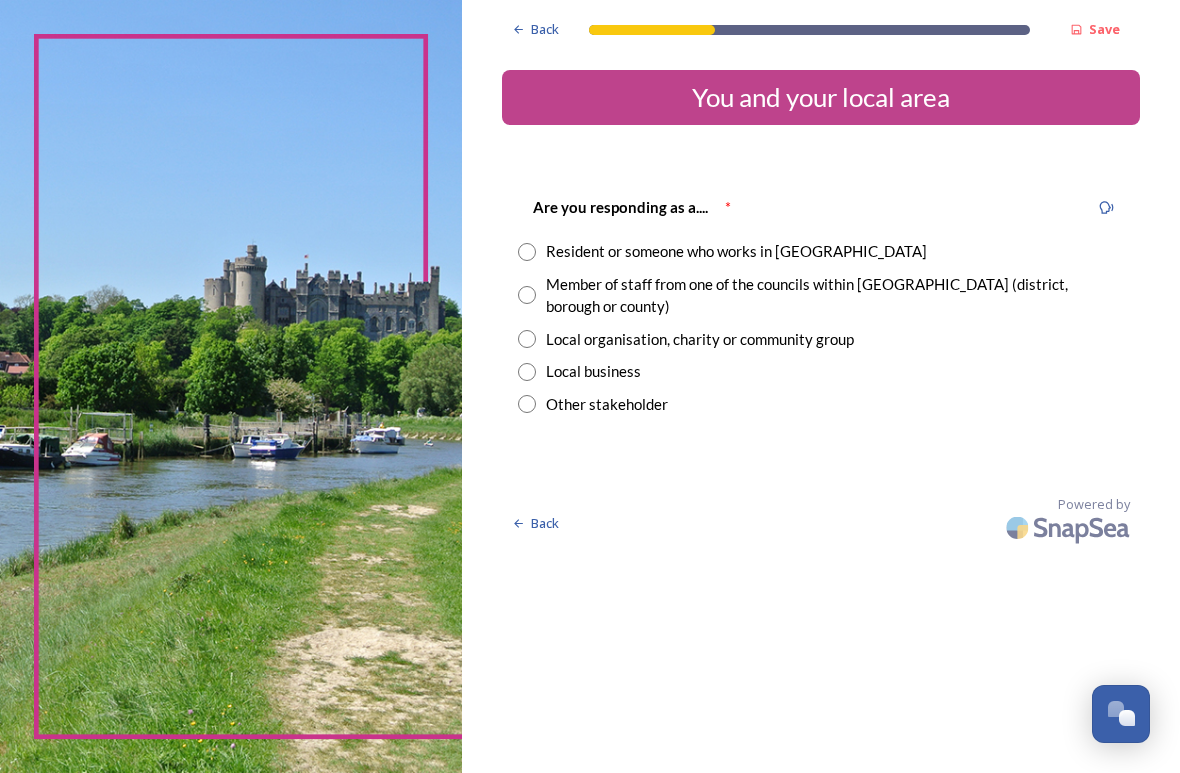 click on "Resident or someone who works in [GEOGRAPHIC_DATA]" at bounding box center [821, 251] 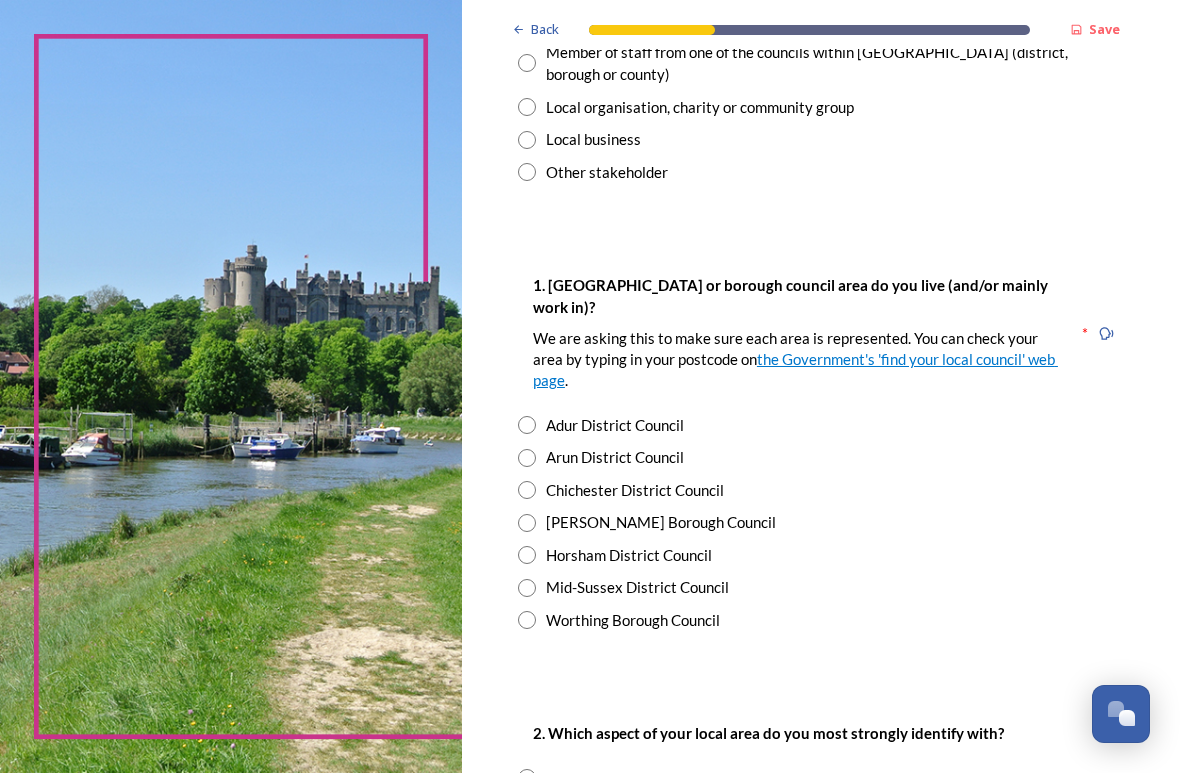 scroll, scrollTop: 239, scrollLeft: 0, axis: vertical 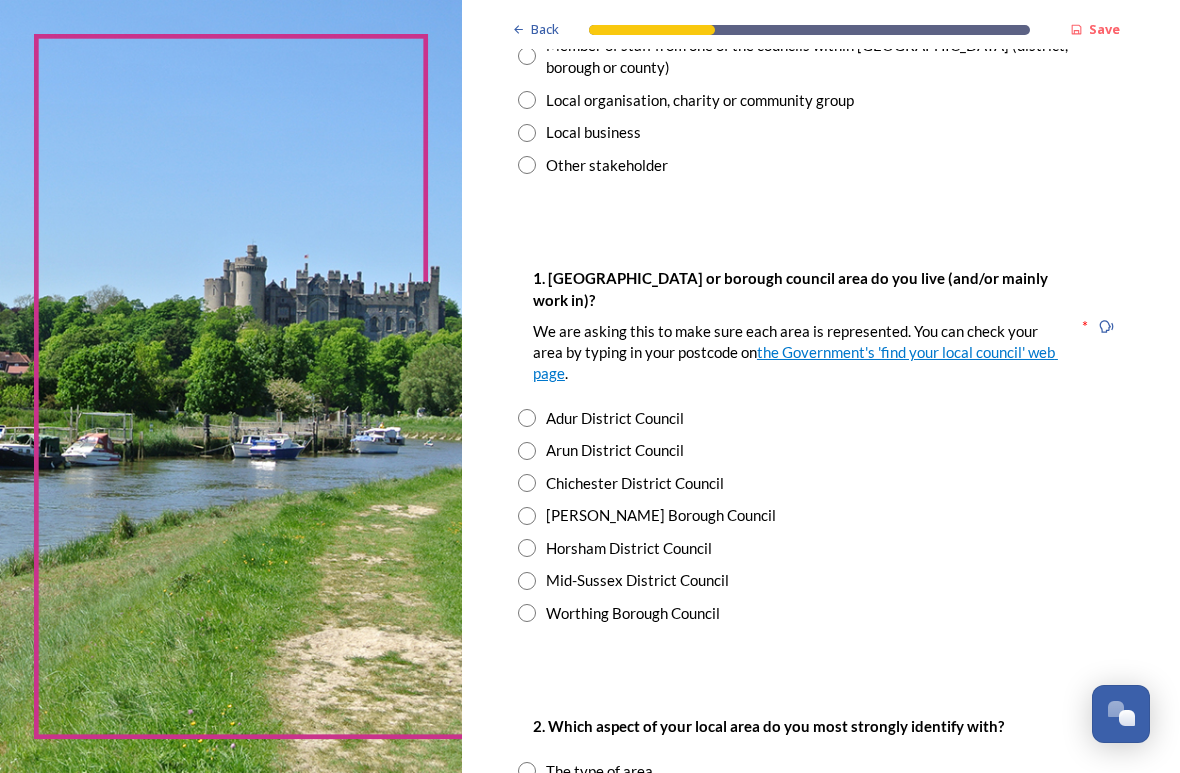 click at bounding box center [527, 483] 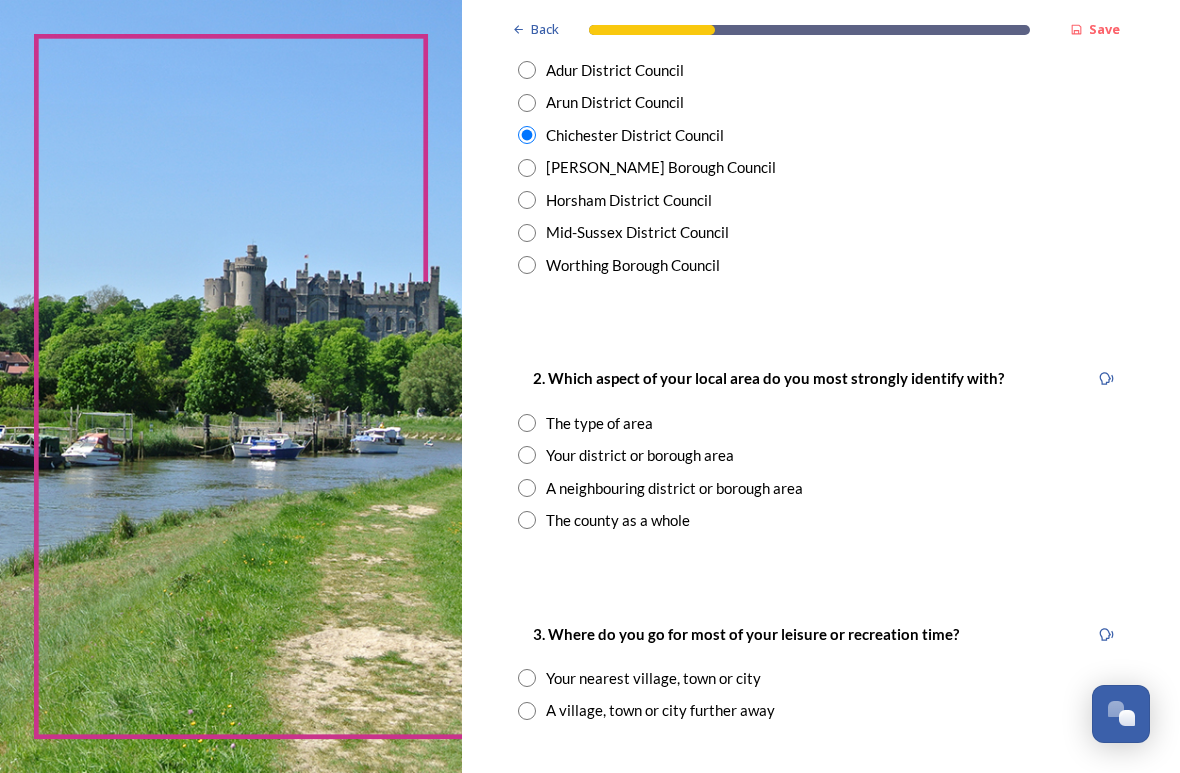 scroll, scrollTop: 589, scrollLeft: 0, axis: vertical 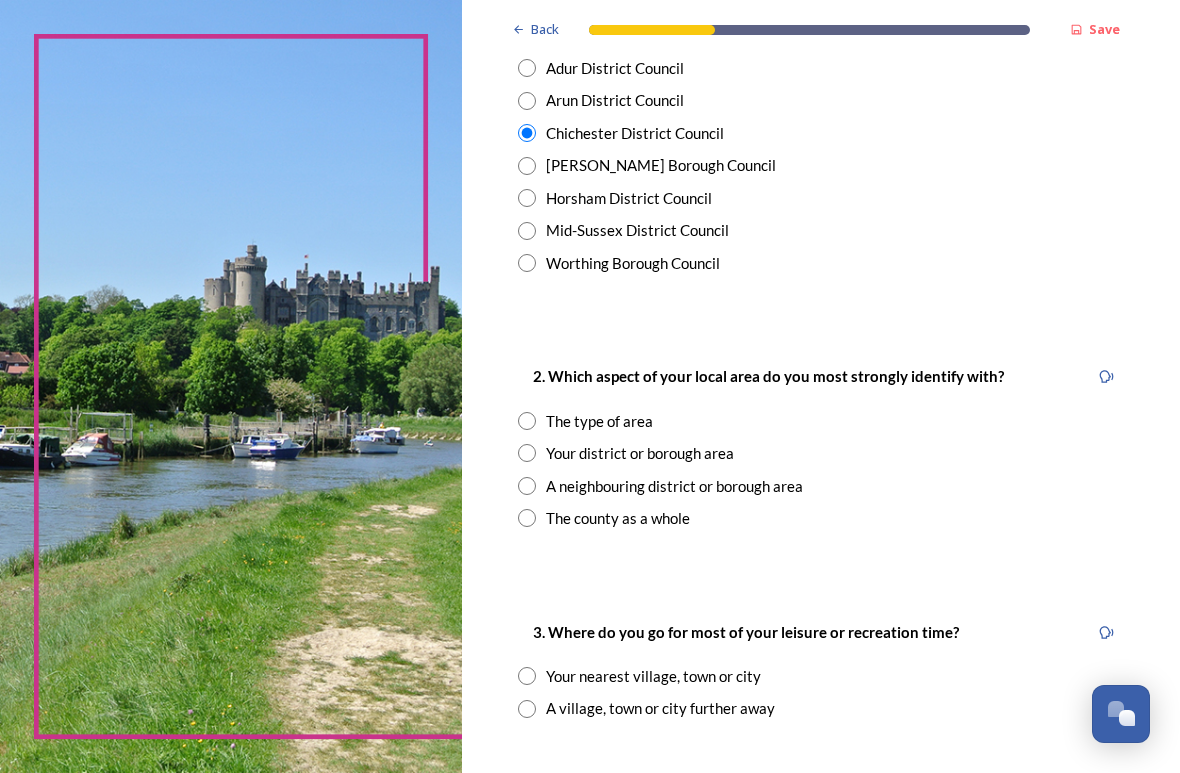 click at bounding box center (527, 421) 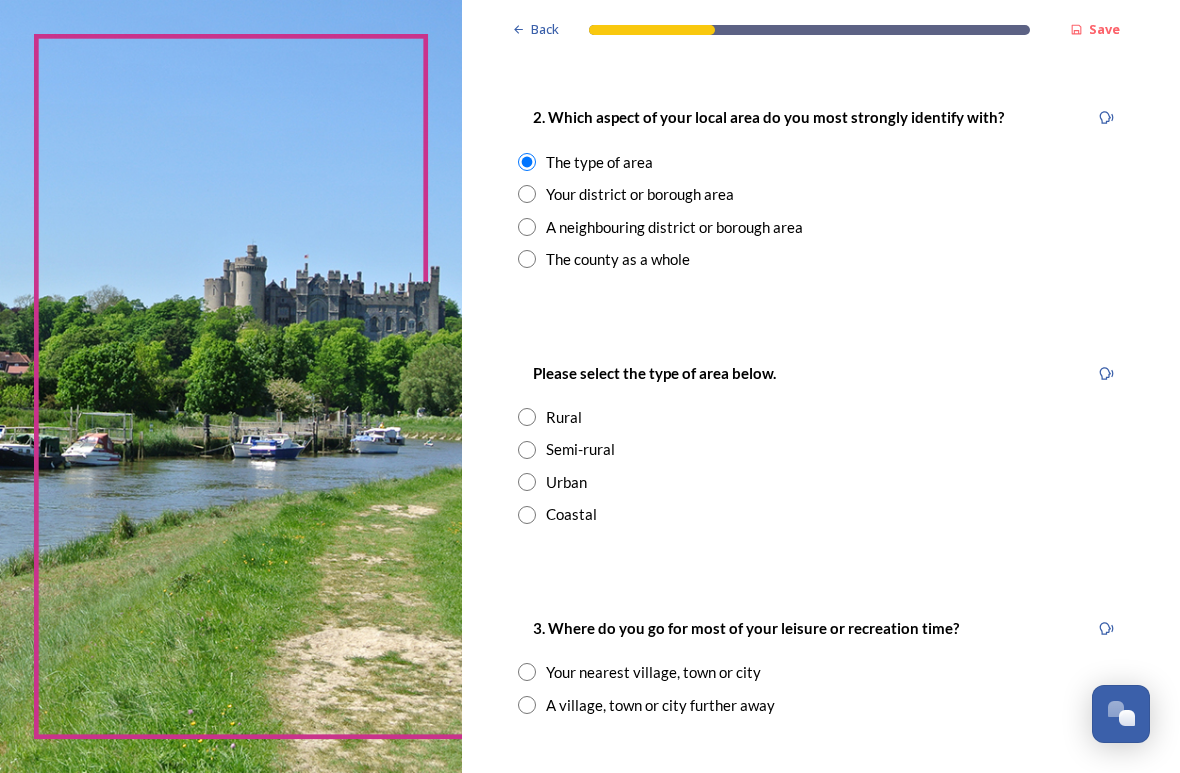 scroll, scrollTop: 851, scrollLeft: 0, axis: vertical 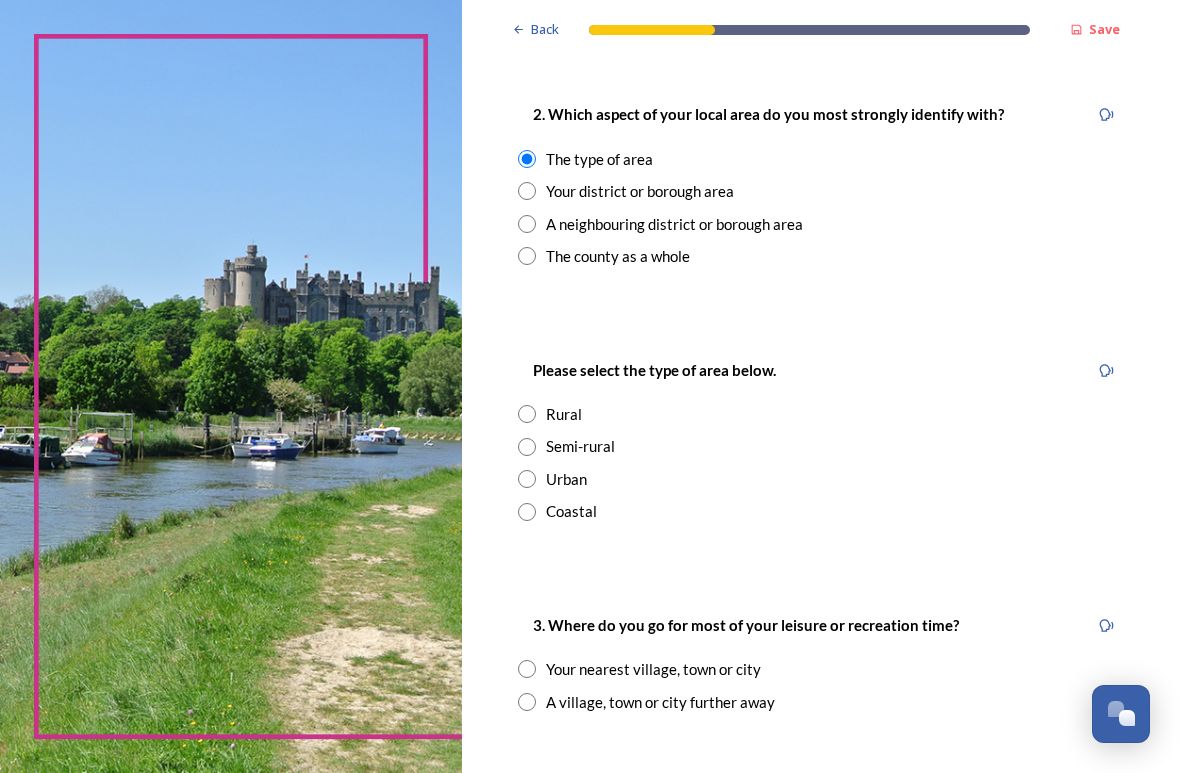 click at bounding box center [527, 512] 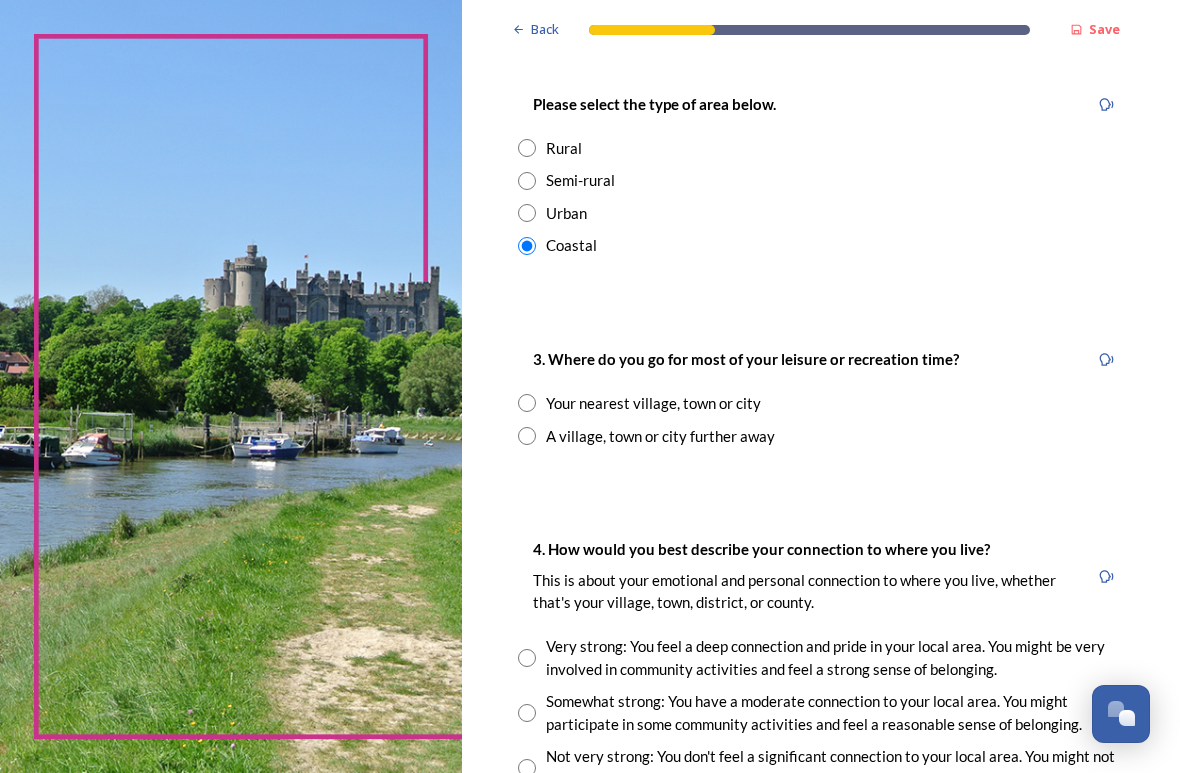 scroll, scrollTop: 1117, scrollLeft: 0, axis: vertical 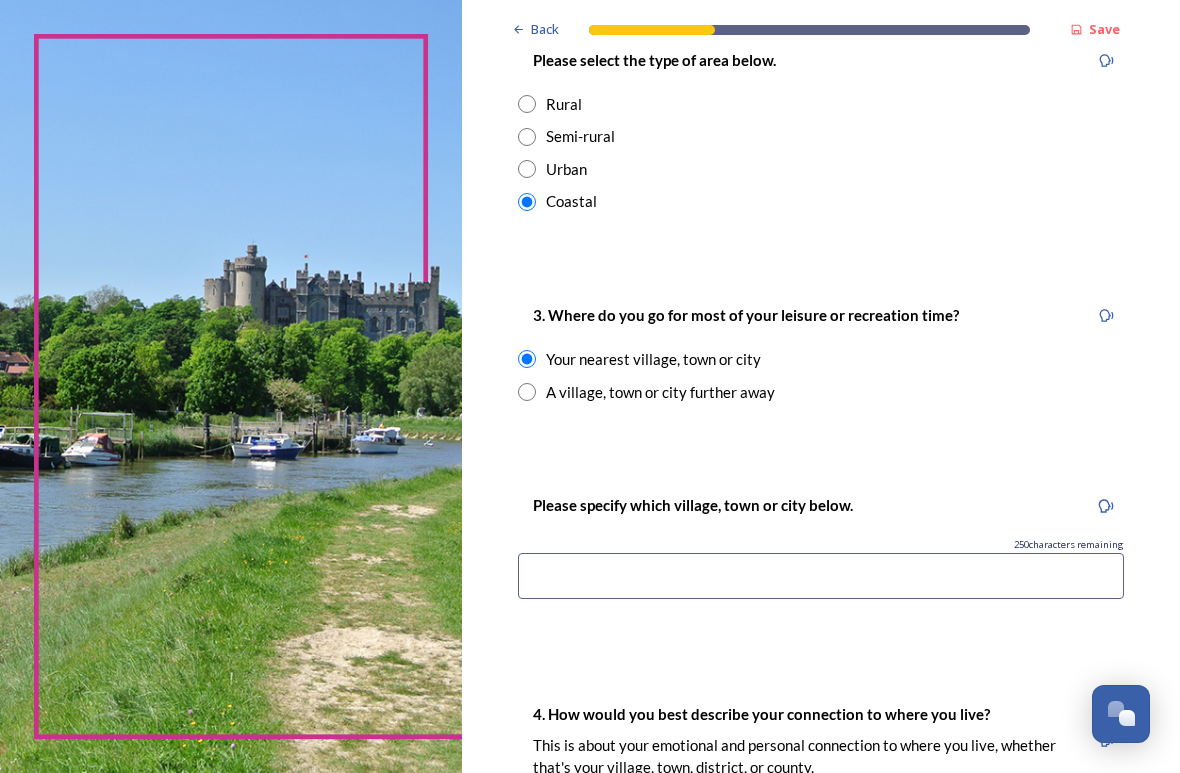 click at bounding box center [821, 576] 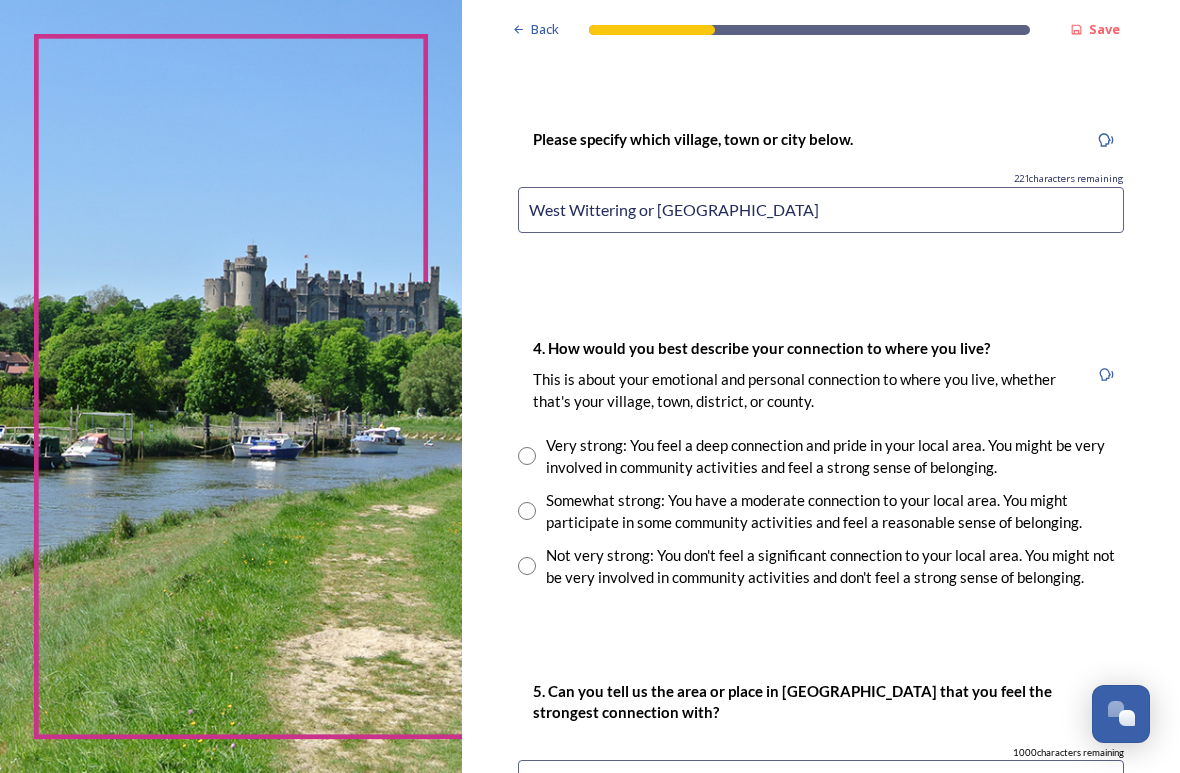 scroll, scrollTop: 1527, scrollLeft: 0, axis: vertical 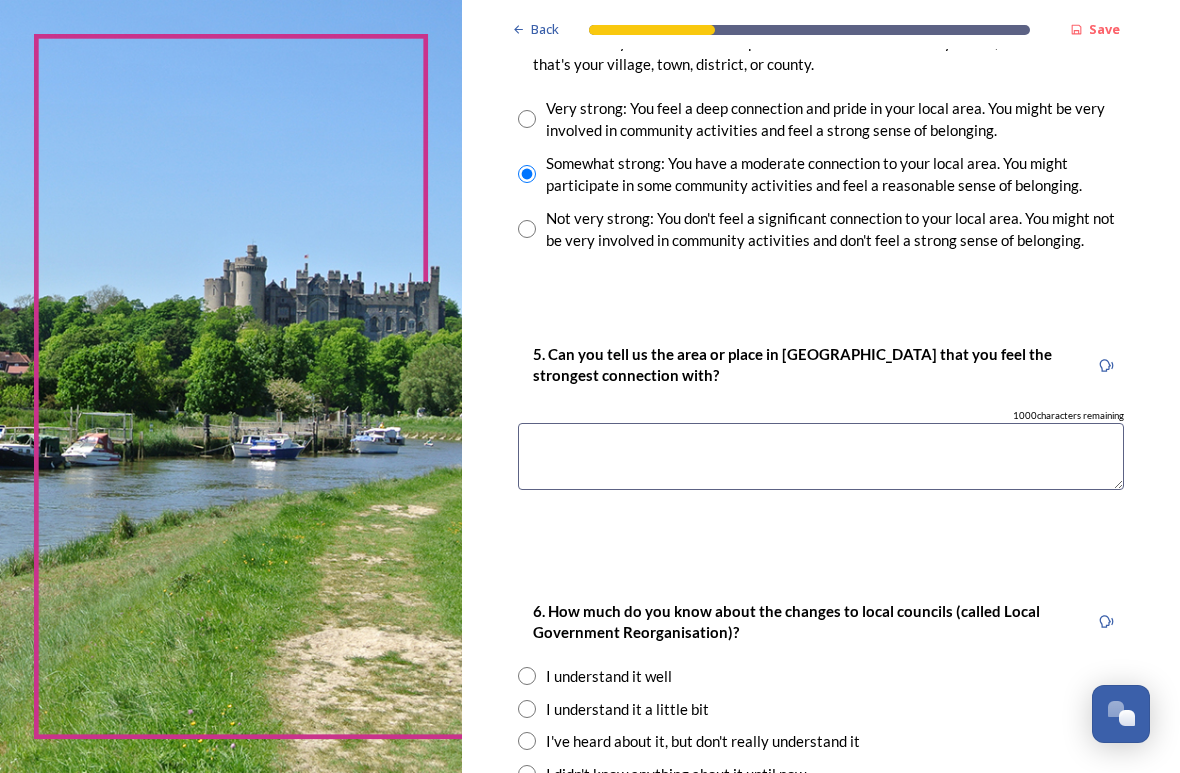 click at bounding box center (821, 456) 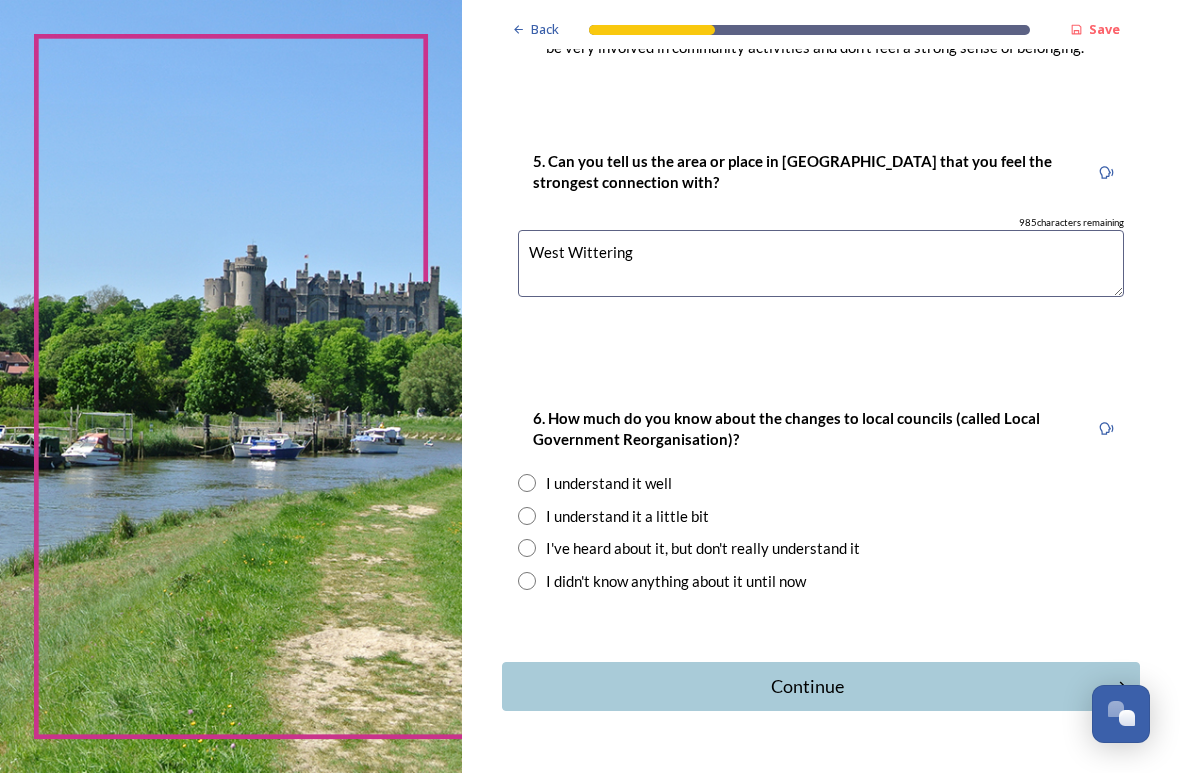 scroll, scrollTop: 2059, scrollLeft: 0, axis: vertical 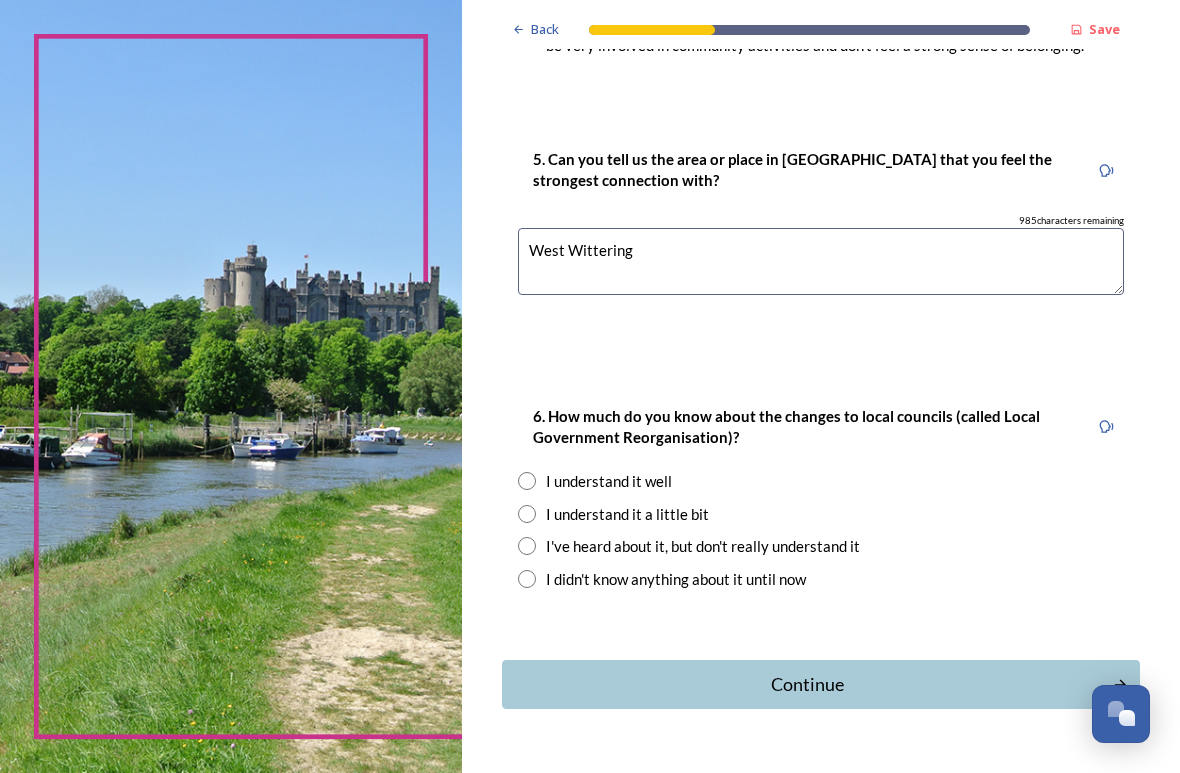 type on "West Wittering" 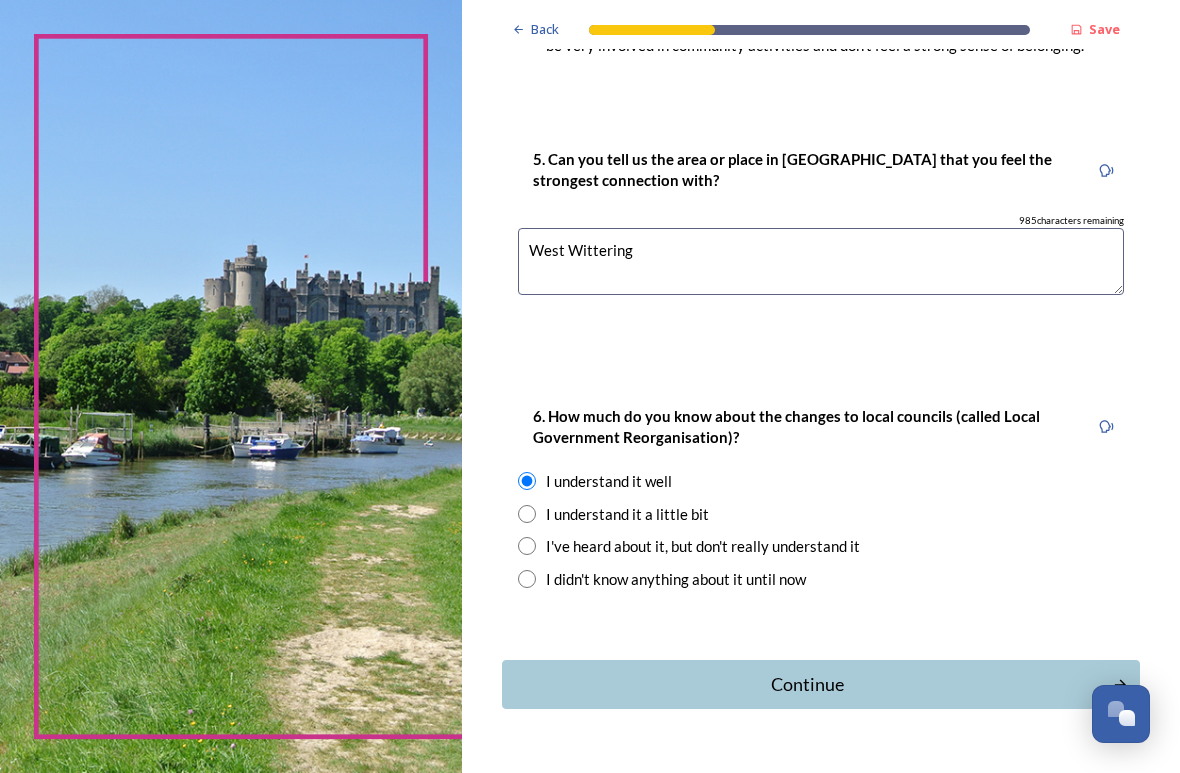 click on "Continue" at bounding box center (821, 684) 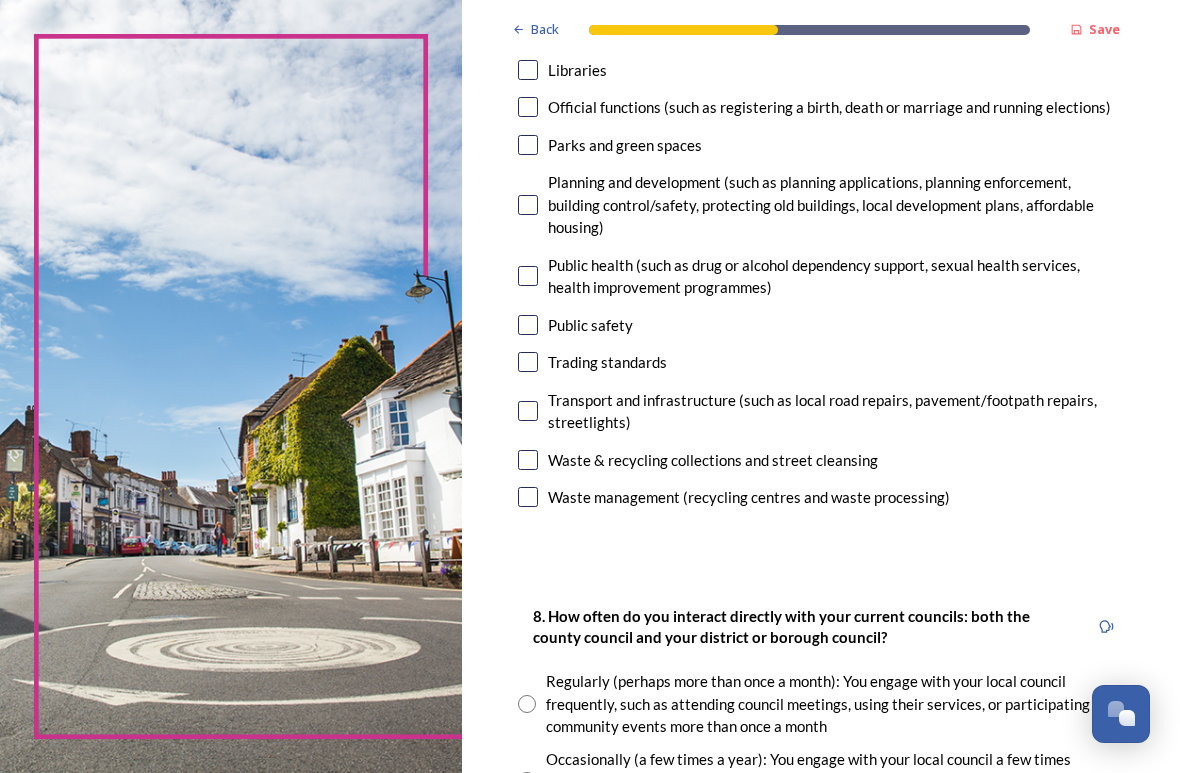 scroll, scrollTop: 687, scrollLeft: 0, axis: vertical 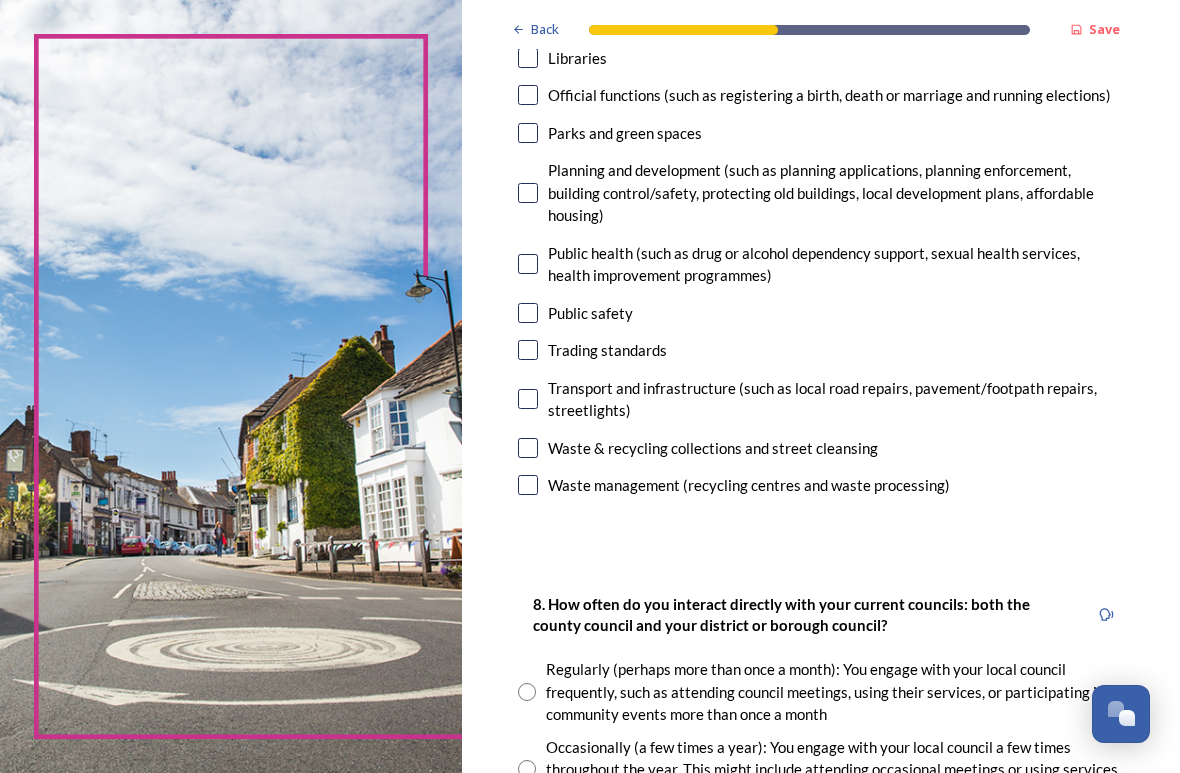 click at bounding box center (528, 448) 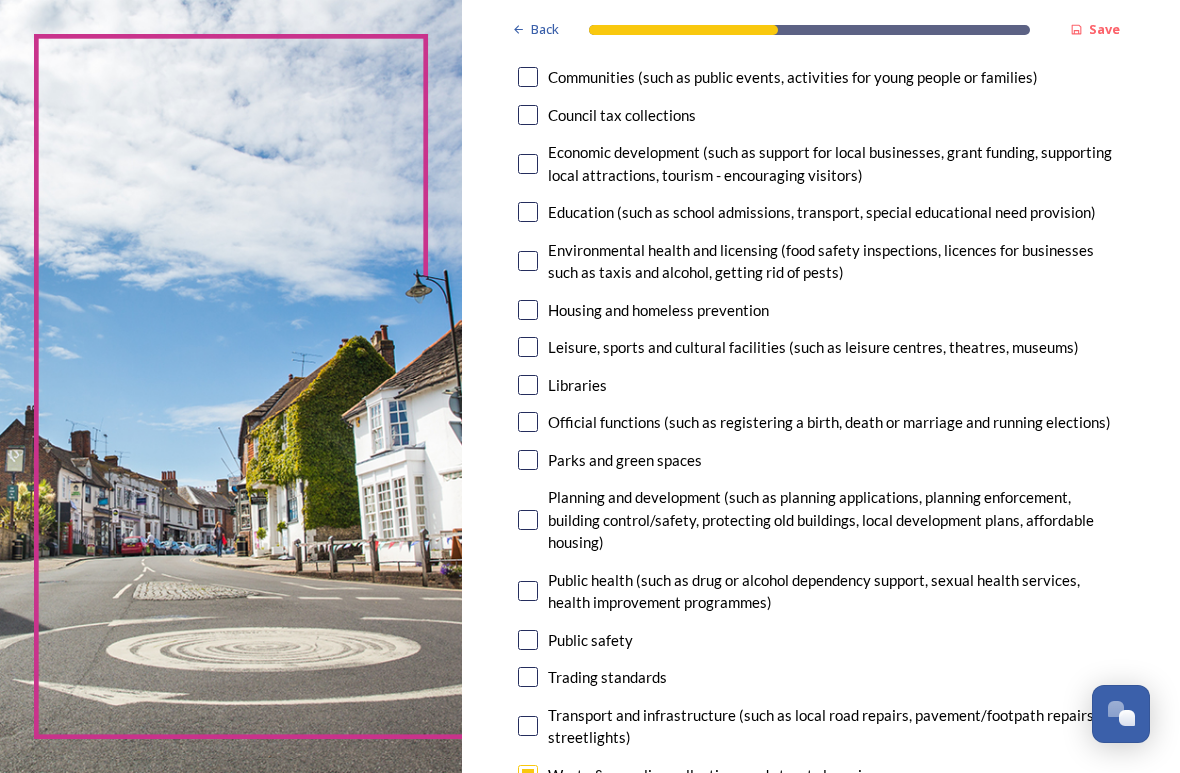 scroll, scrollTop: 360, scrollLeft: 0, axis: vertical 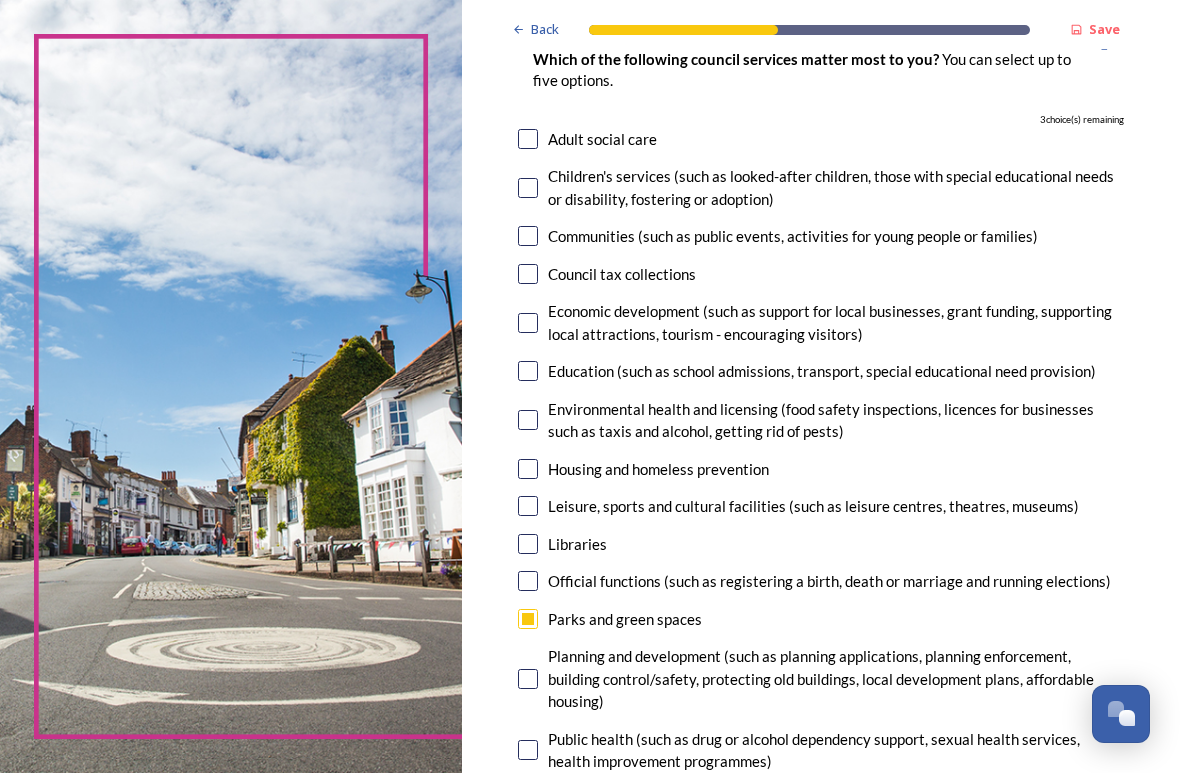 click at bounding box center (528, 371) 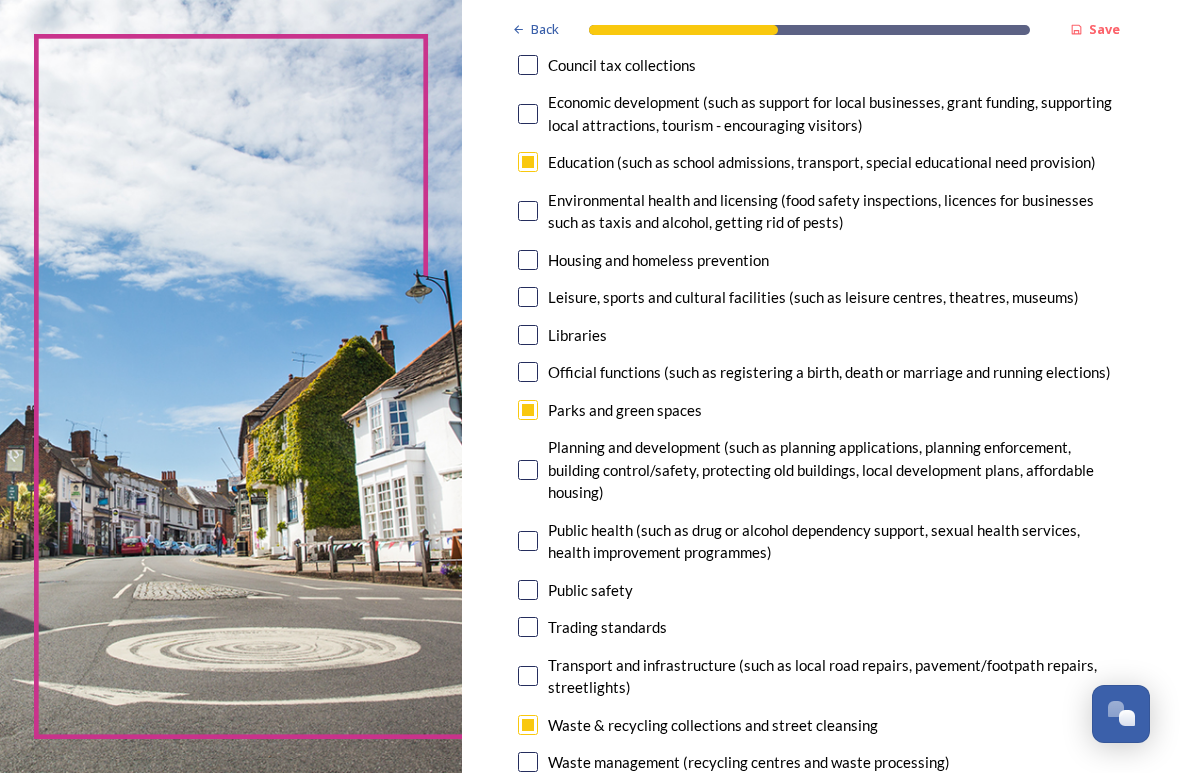 scroll, scrollTop: 413, scrollLeft: 0, axis: vertical 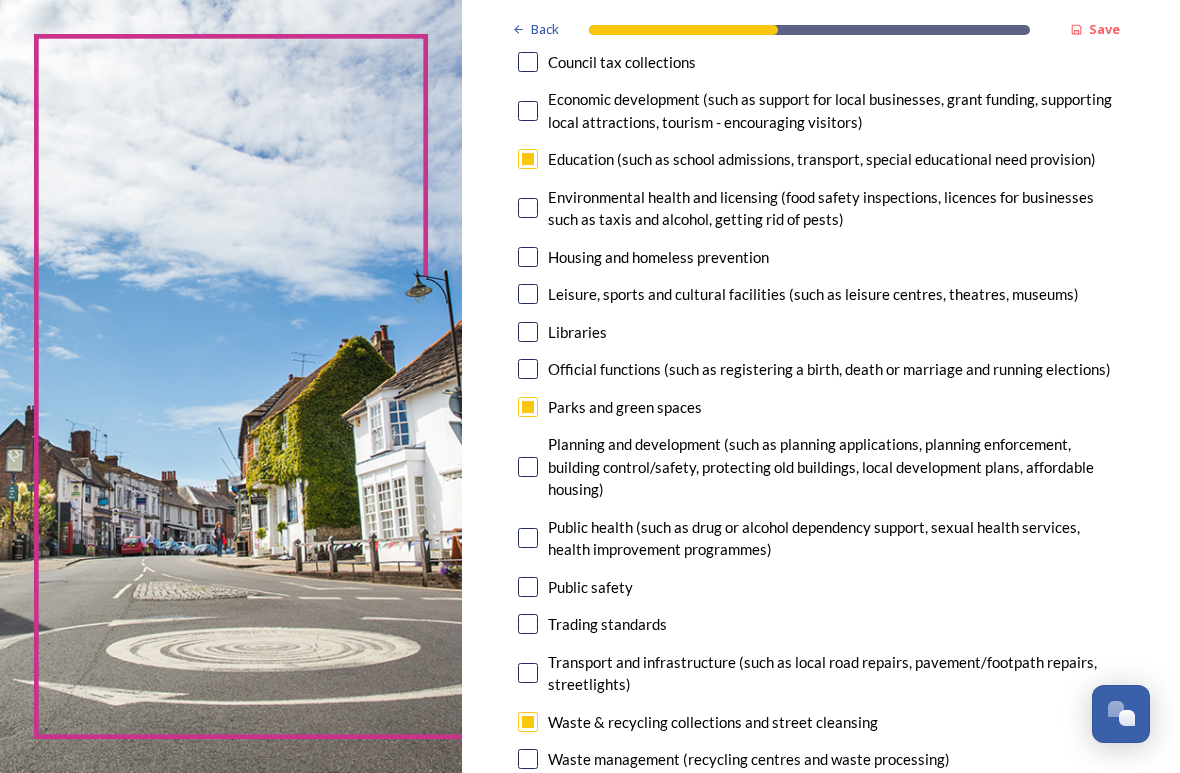 click at bounding box center (528, 294) 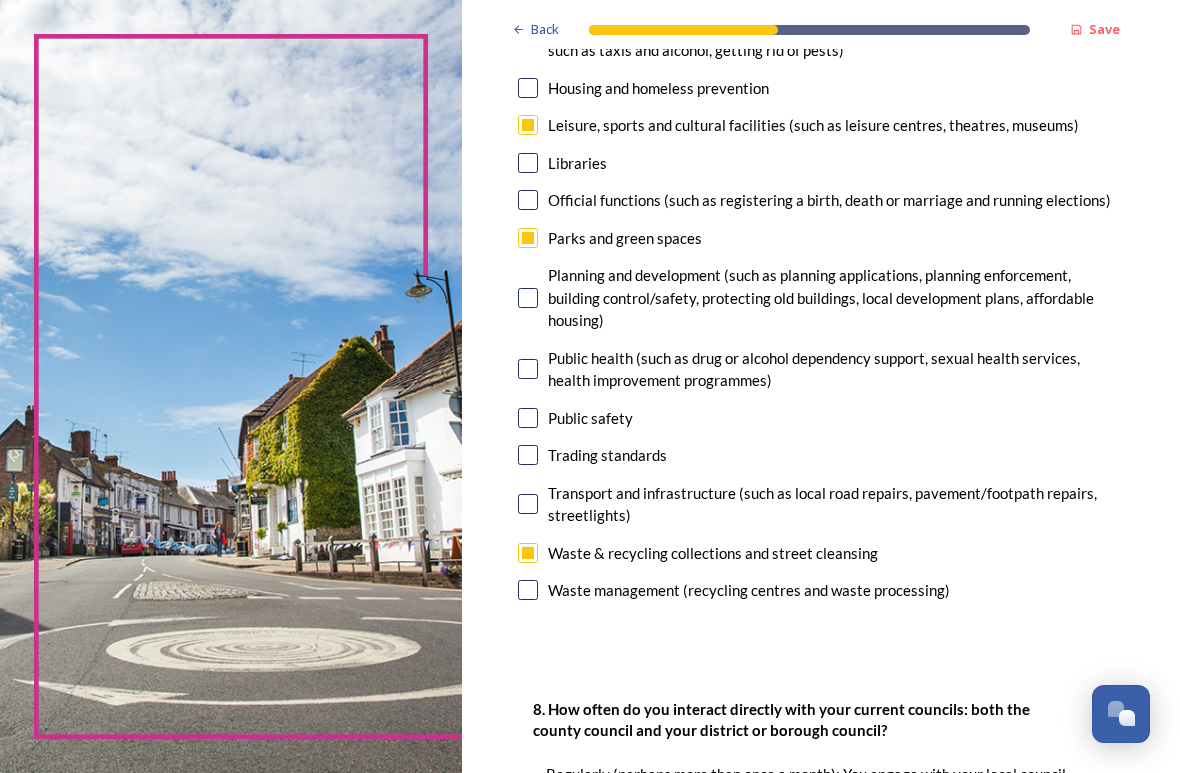 scroll, scrollTop: 585, scrollLeft: 0, axis: vertical 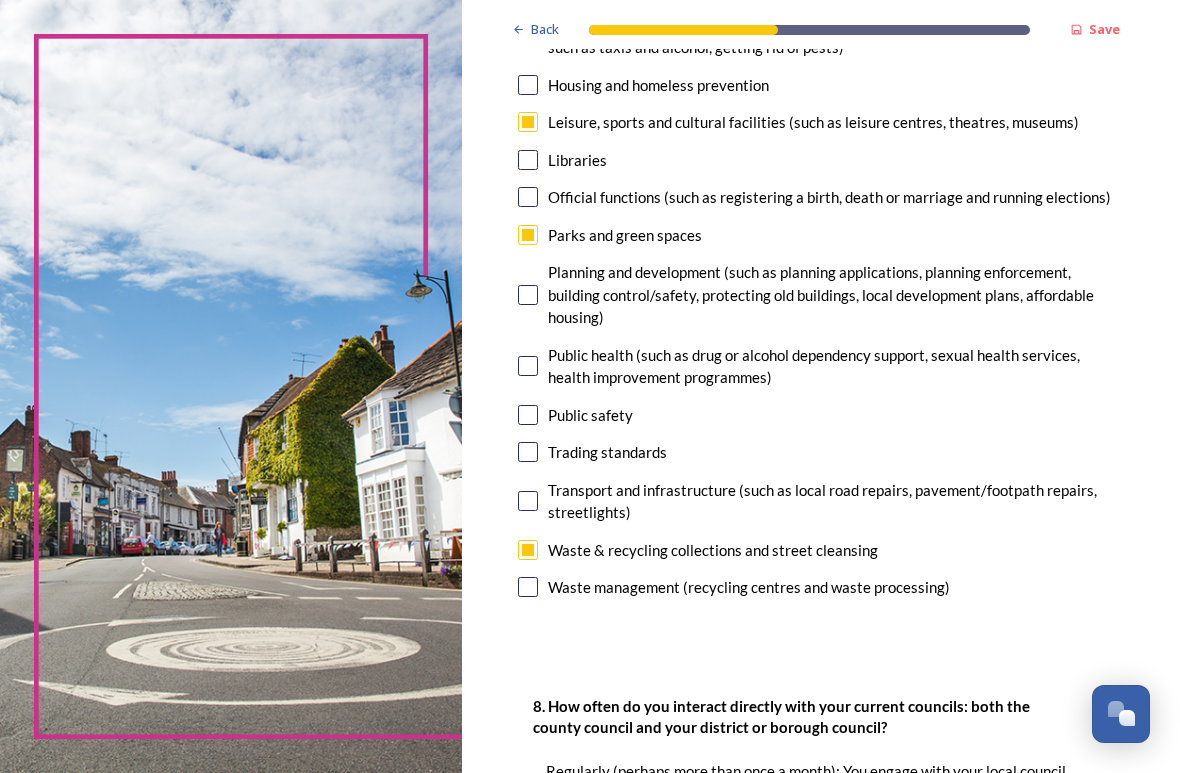 click at bounding box center [528, 501] 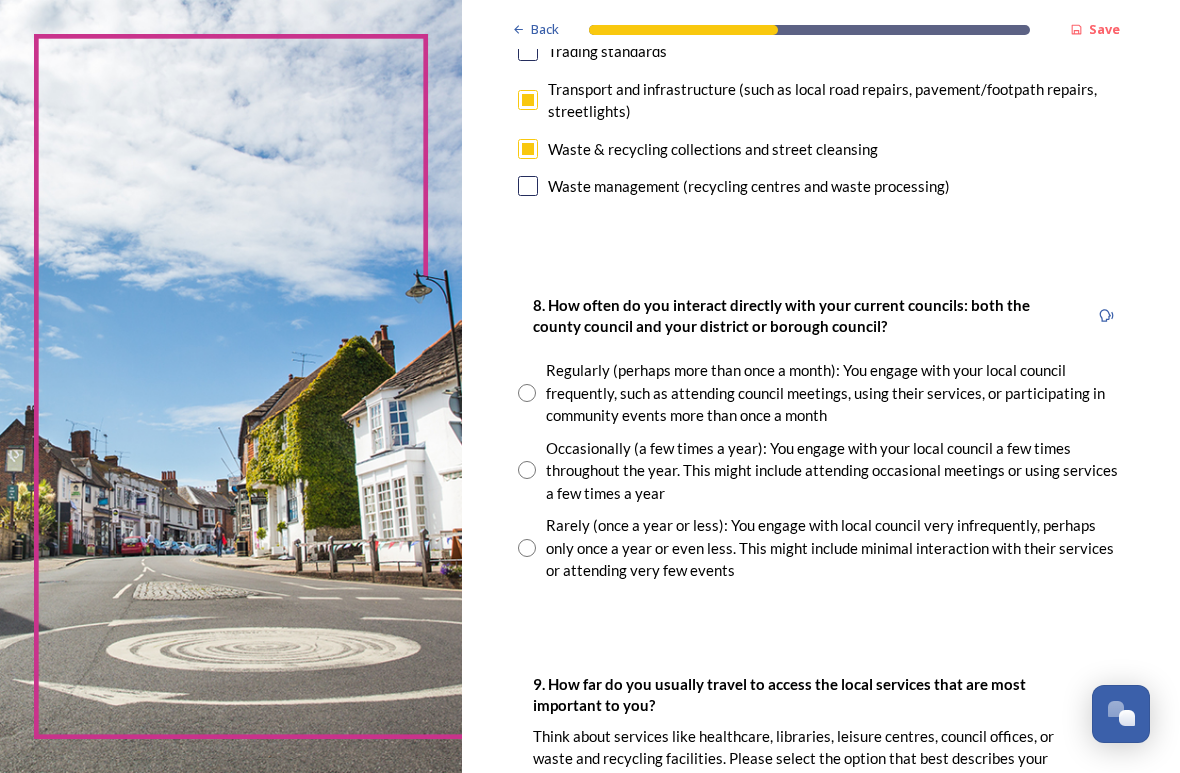 scroll, scrollTop: 993, scrollLeft: 0, axis: vertical 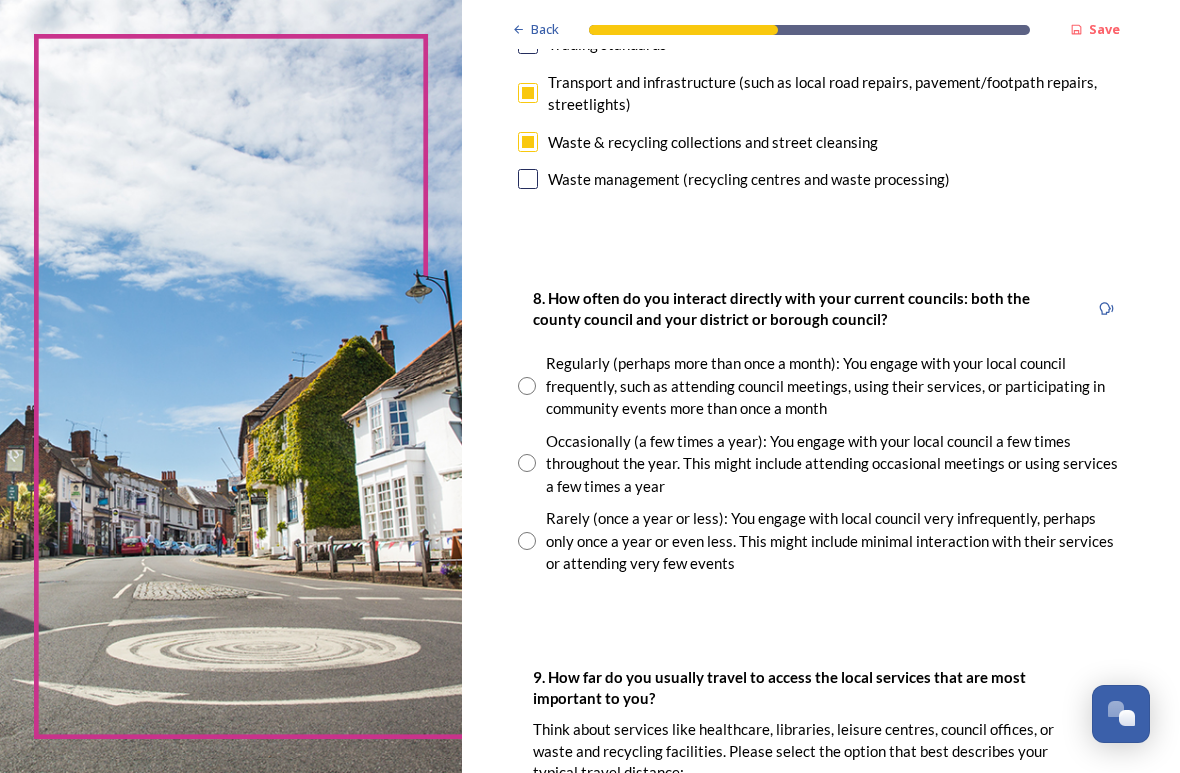 click at bounding box center [527, 386] 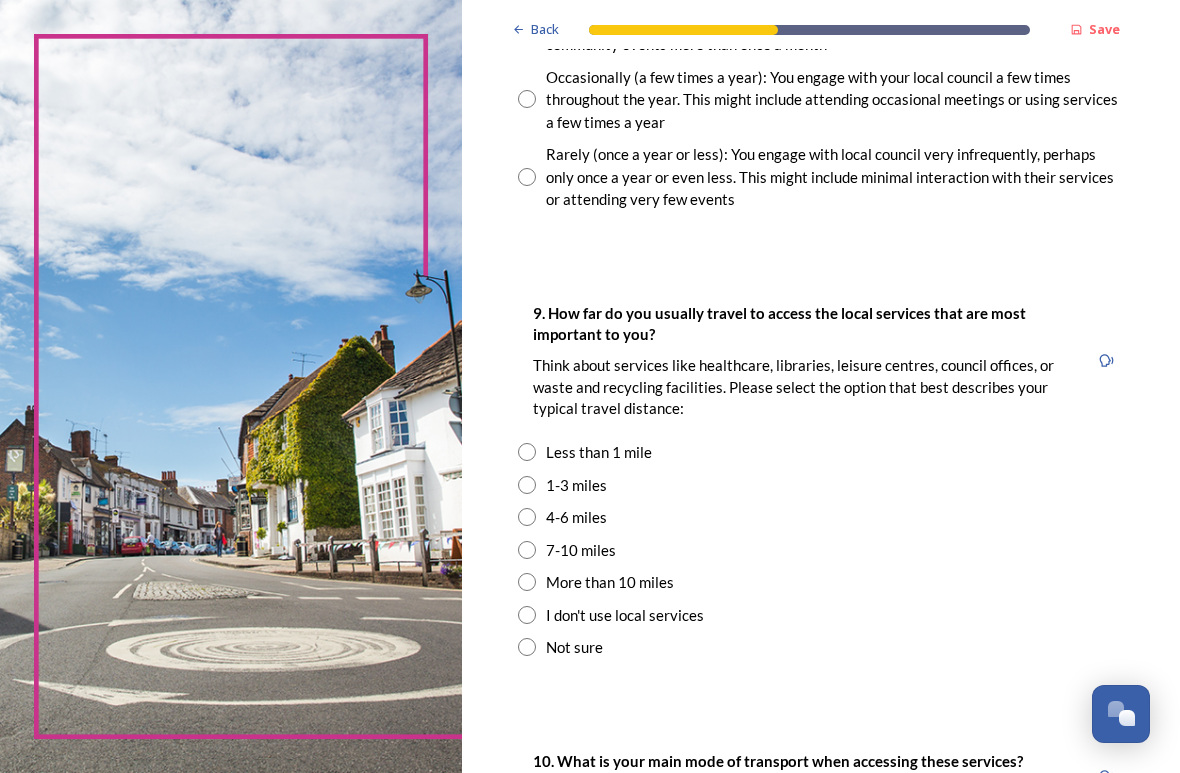 scroll, scrollTop: 1357, scrollLeft: 0, axis: vertical 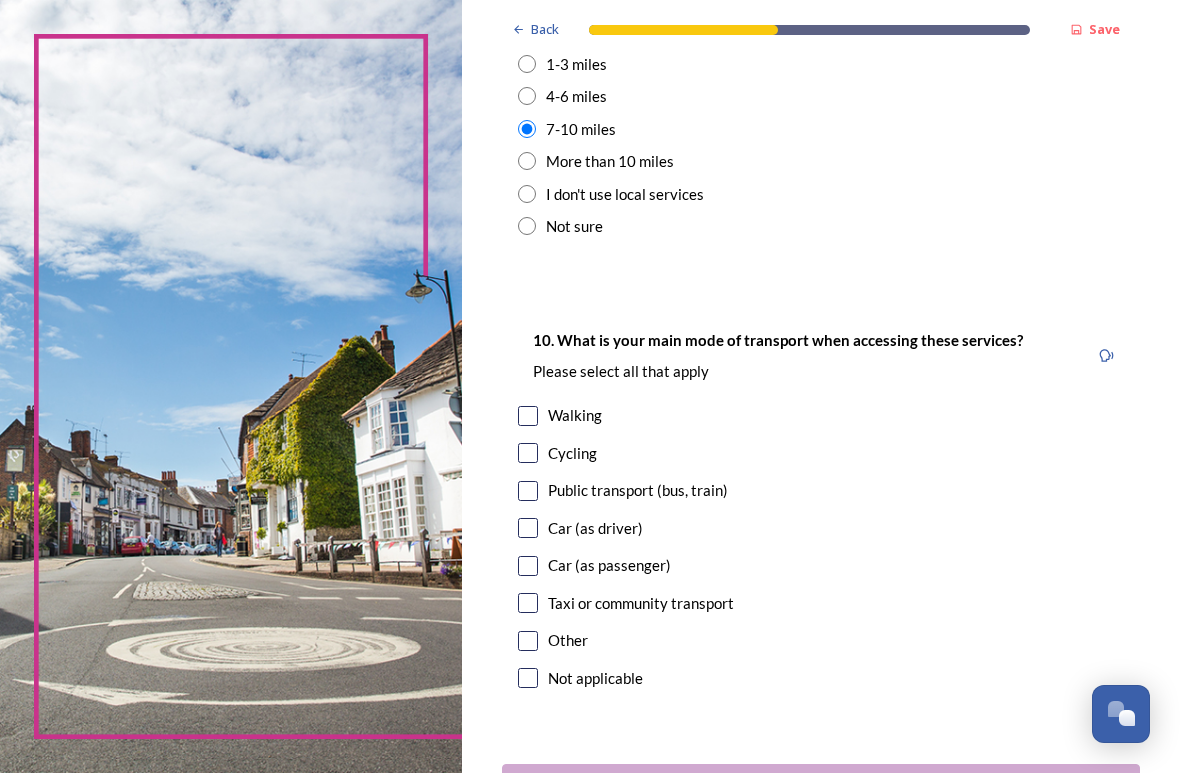 click at bounding box center [528, 528] 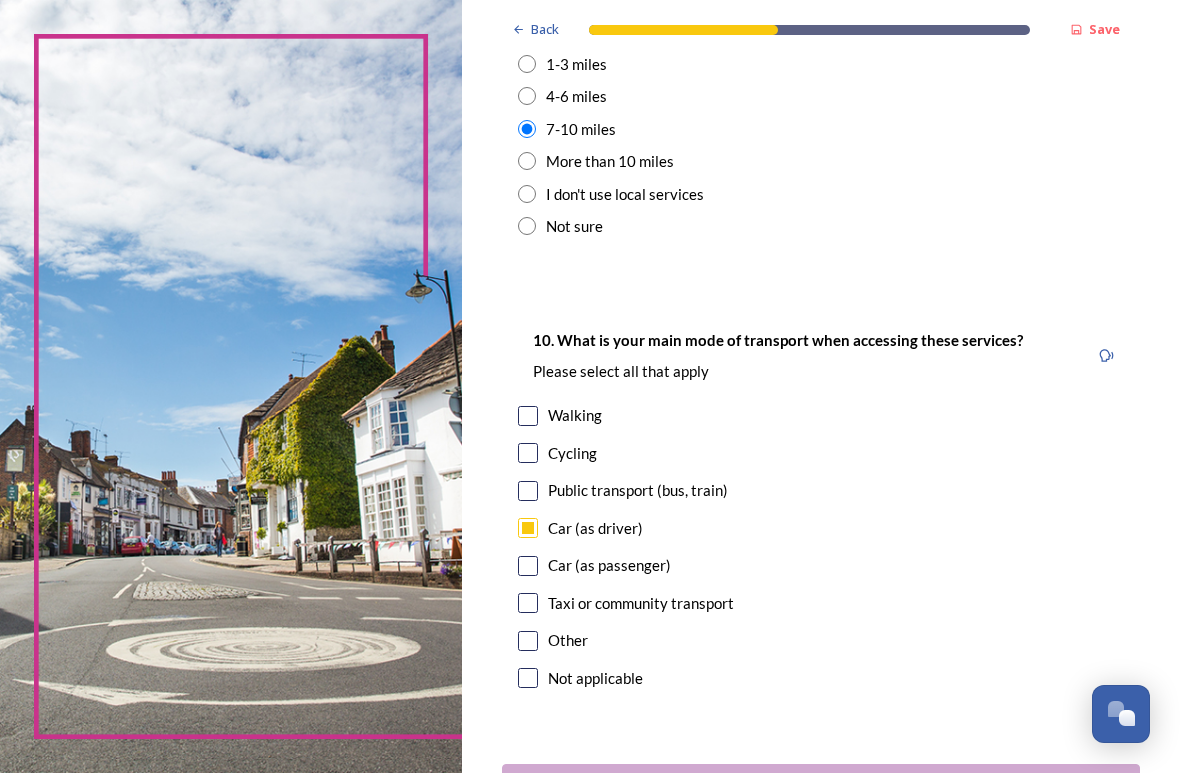 click at bounding box center [528, 491] 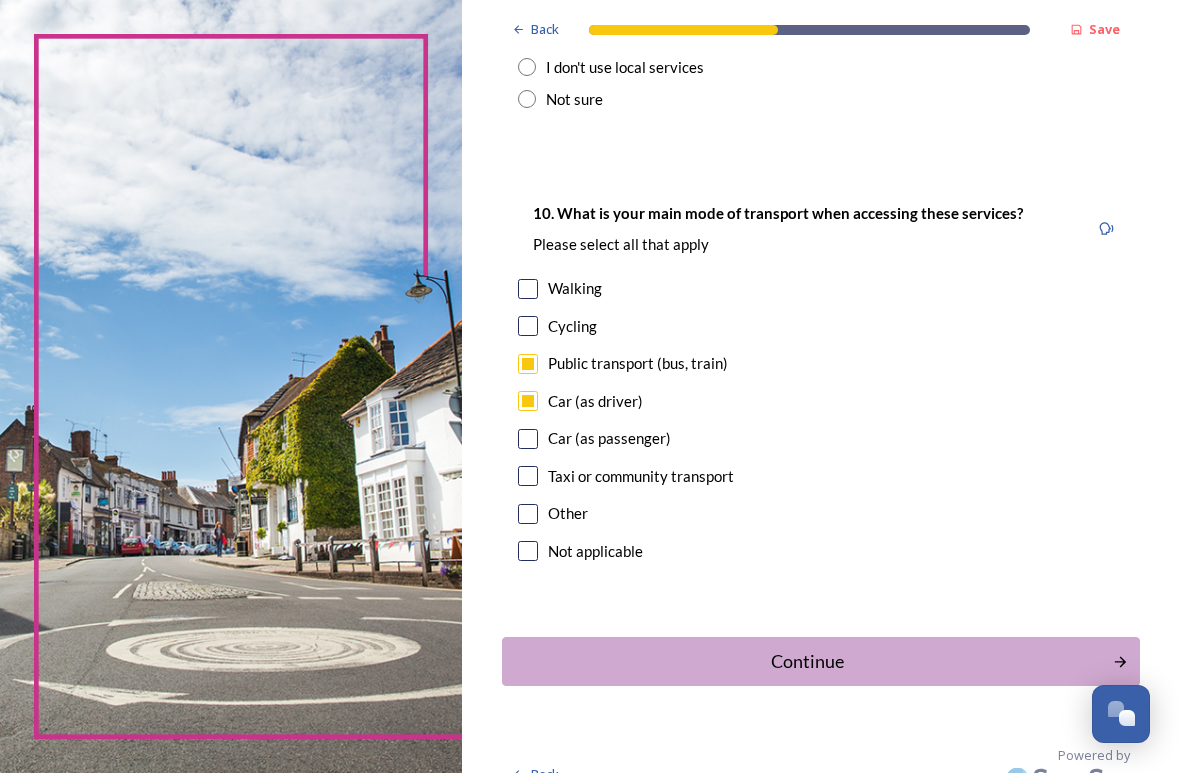 scroll, scrollTop: 1904, scrollLeft: 0, axis: vertical 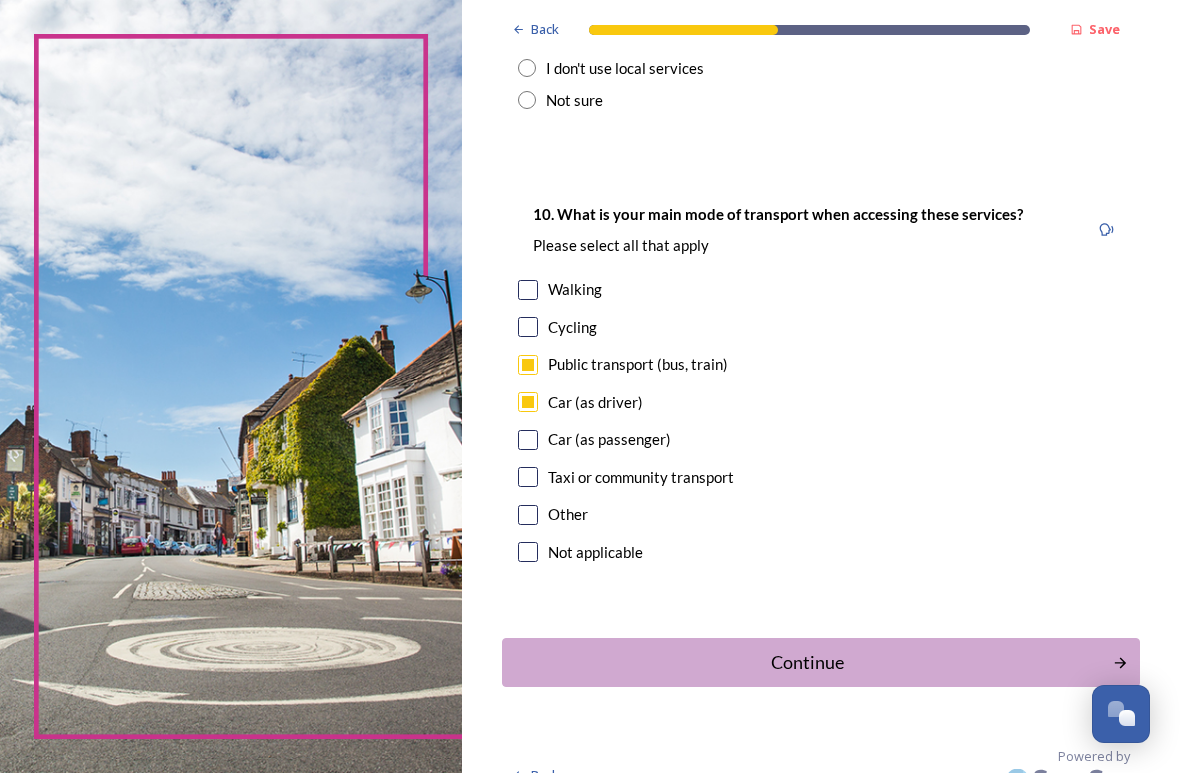 click on "Continue" at bounding box center [807, 662] 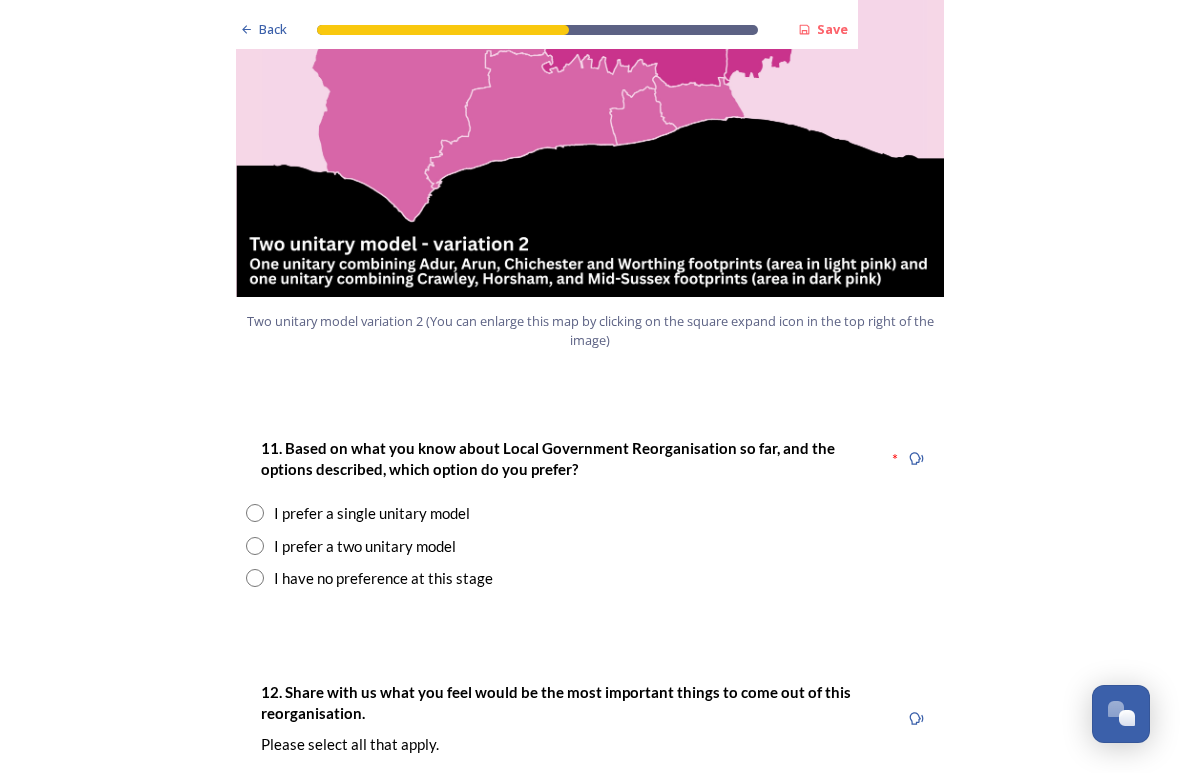 scroll, scrollTop: 2393, scrollLeft: 0, axis: vertical 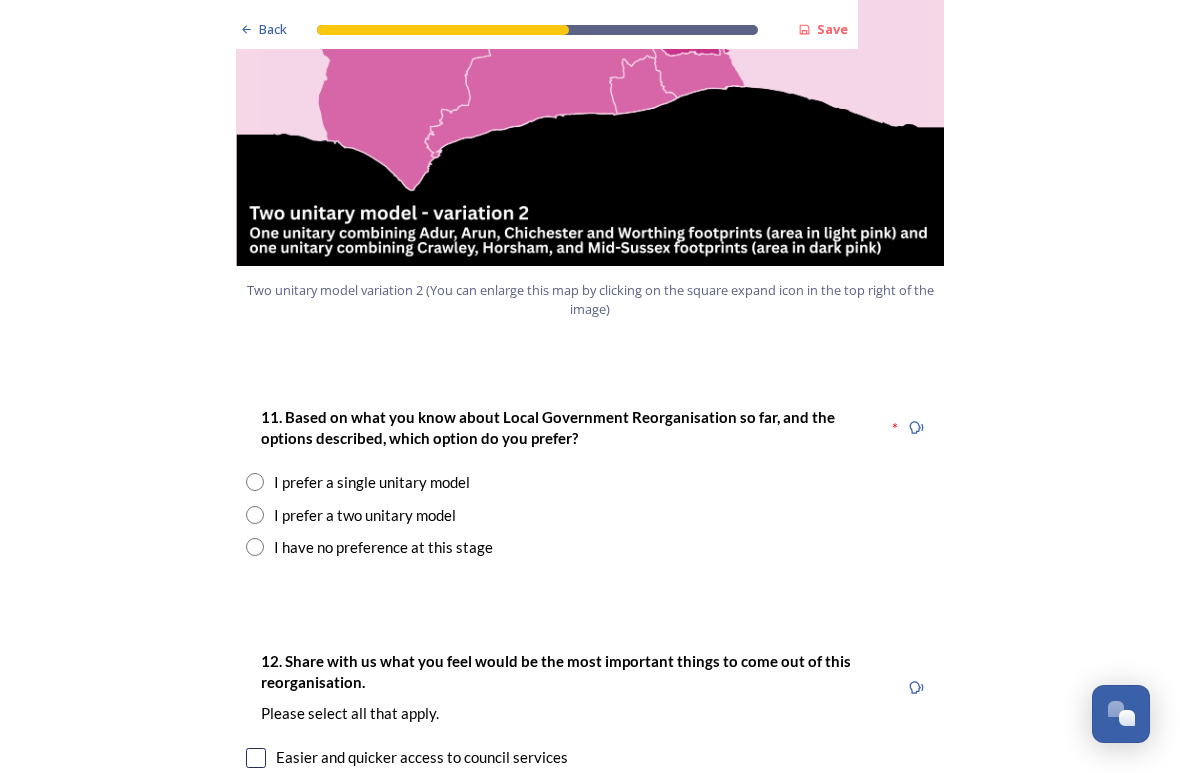 click at bounding box center (255, 515) 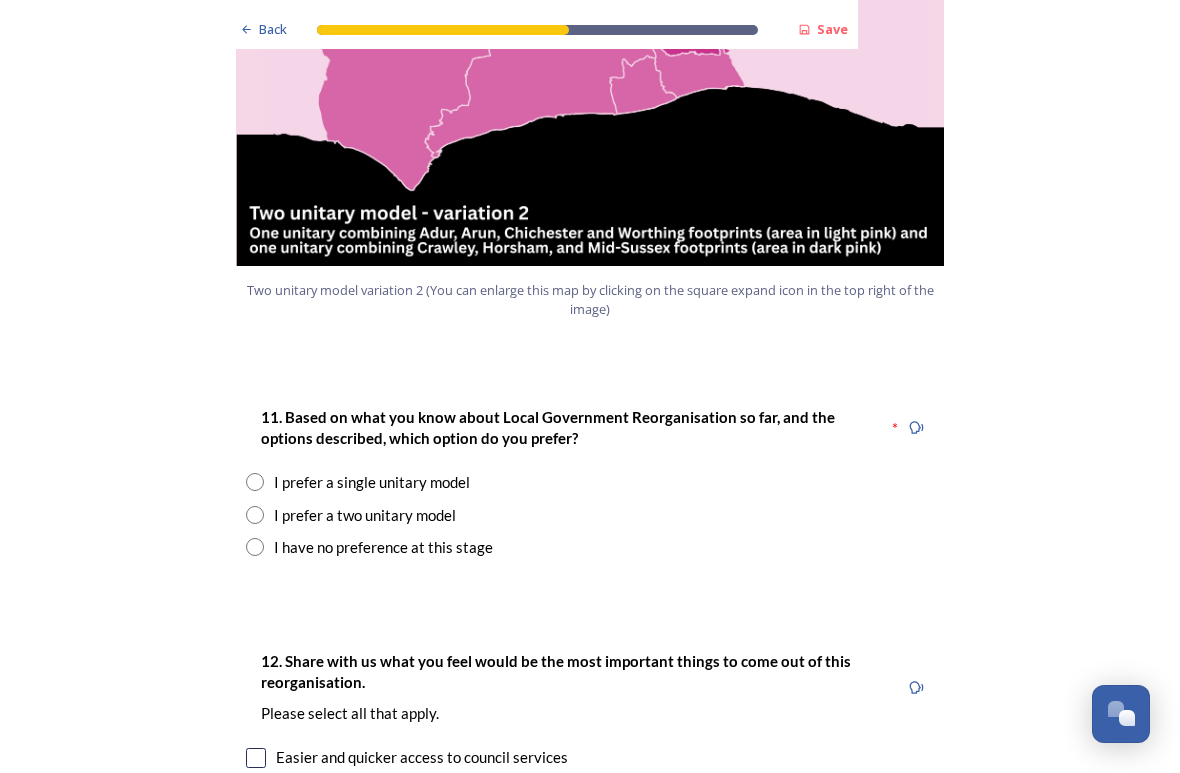 radio on "true" 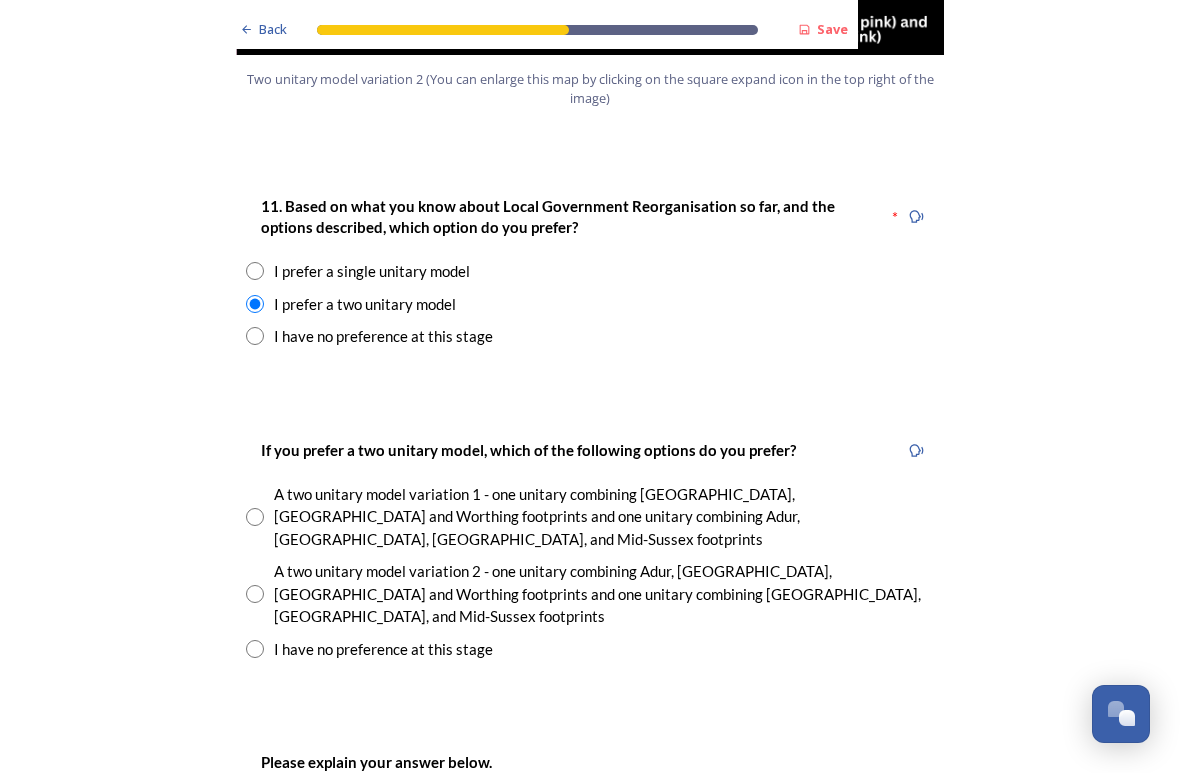 scroll, scrollTop: 2604, scrollLeft: 0, axis: vertical 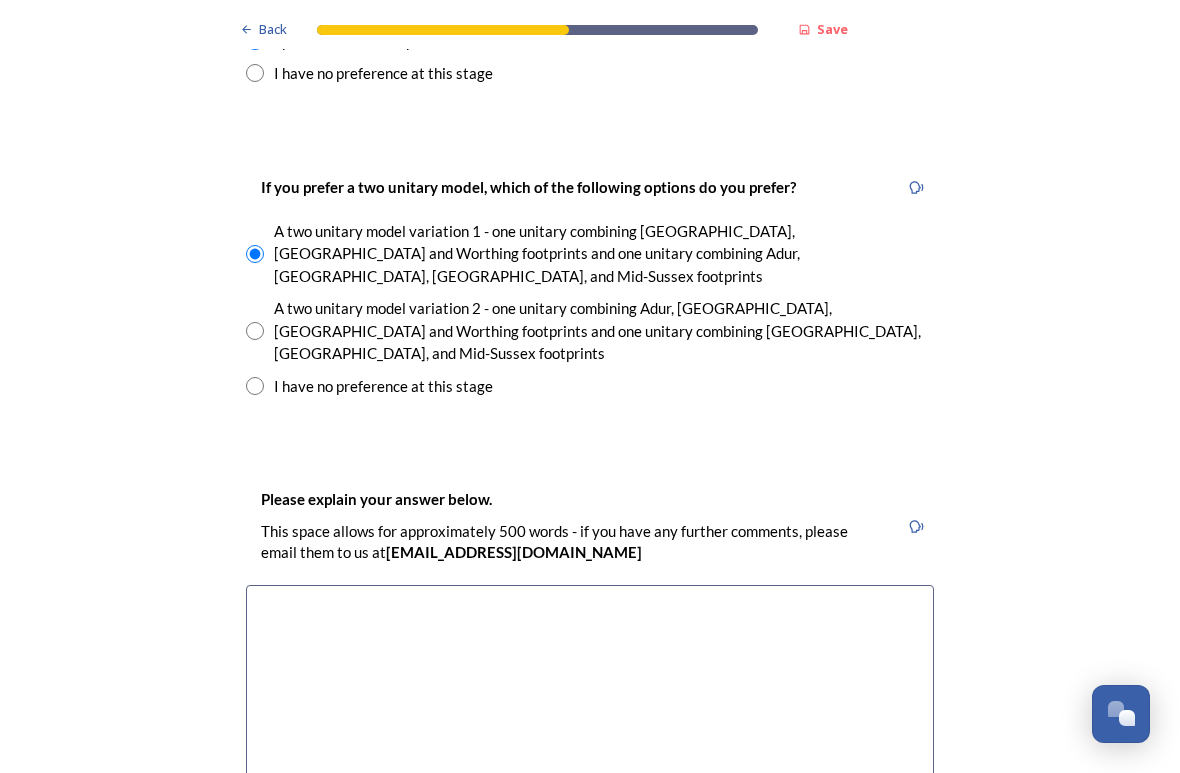 click at bounding box center (590, 697) 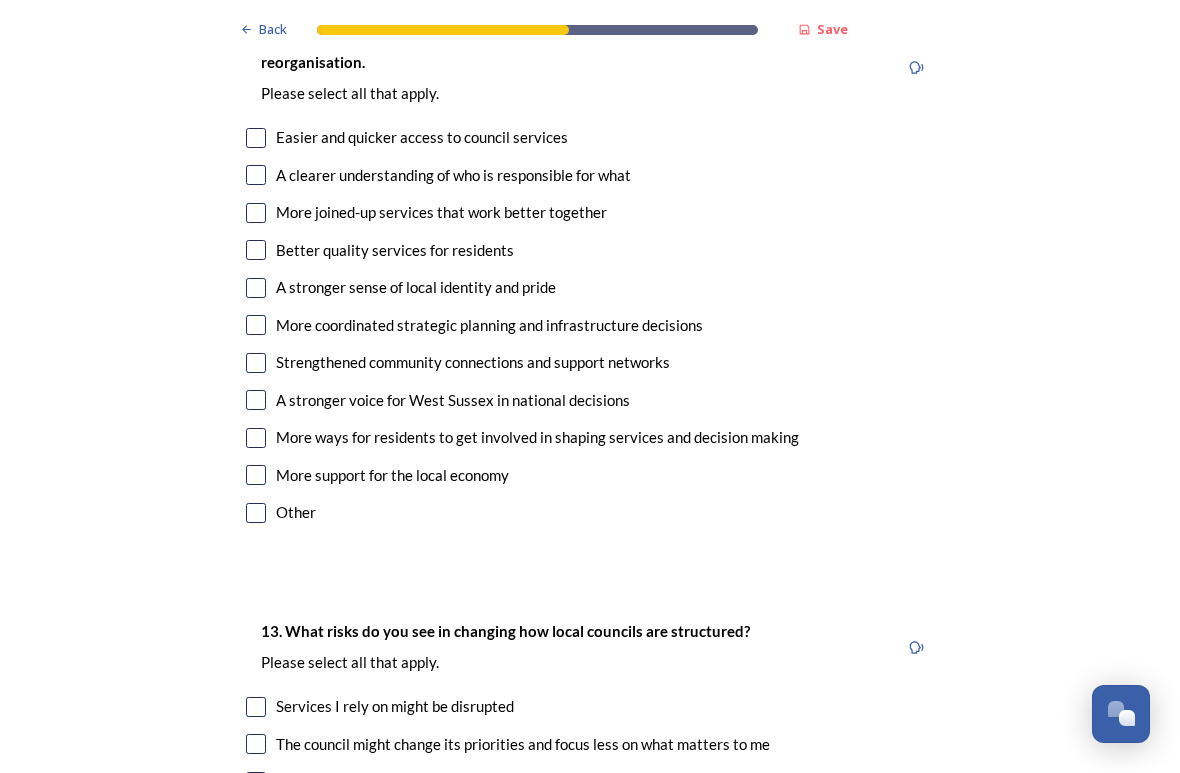 scroll, scrollTop: 3759, scrollLeft: 0, axis: vertical 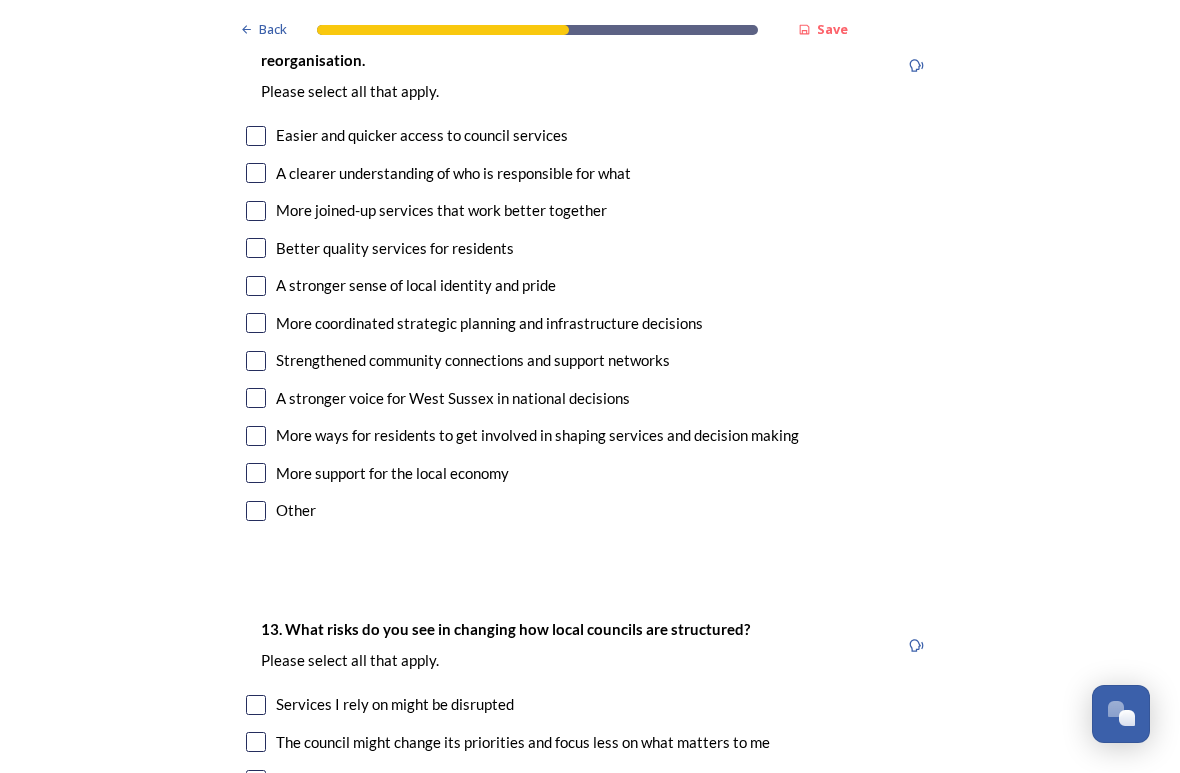 type on "This whole exercise is a complete waster of time. The Bournemouth reorganisation shows that it doesn’t work and this idea is foisted on the community. Heaven knows why!" 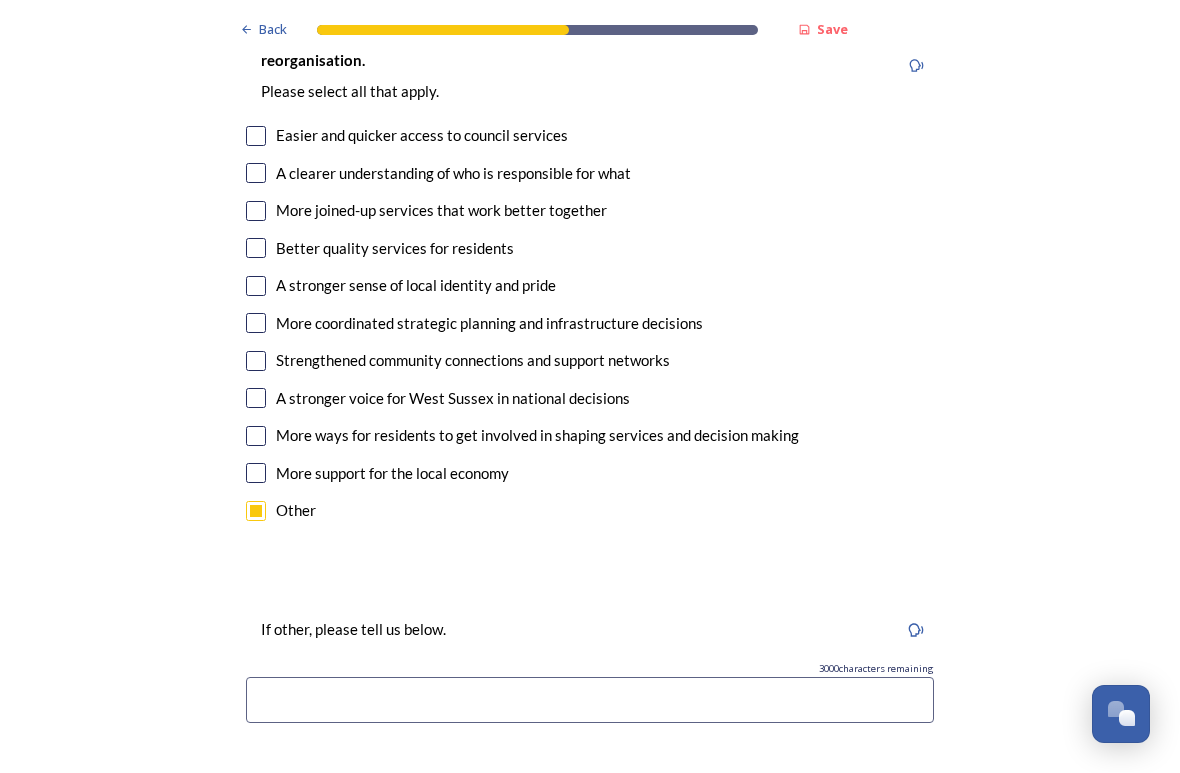 click at bounding box center (590, 700) 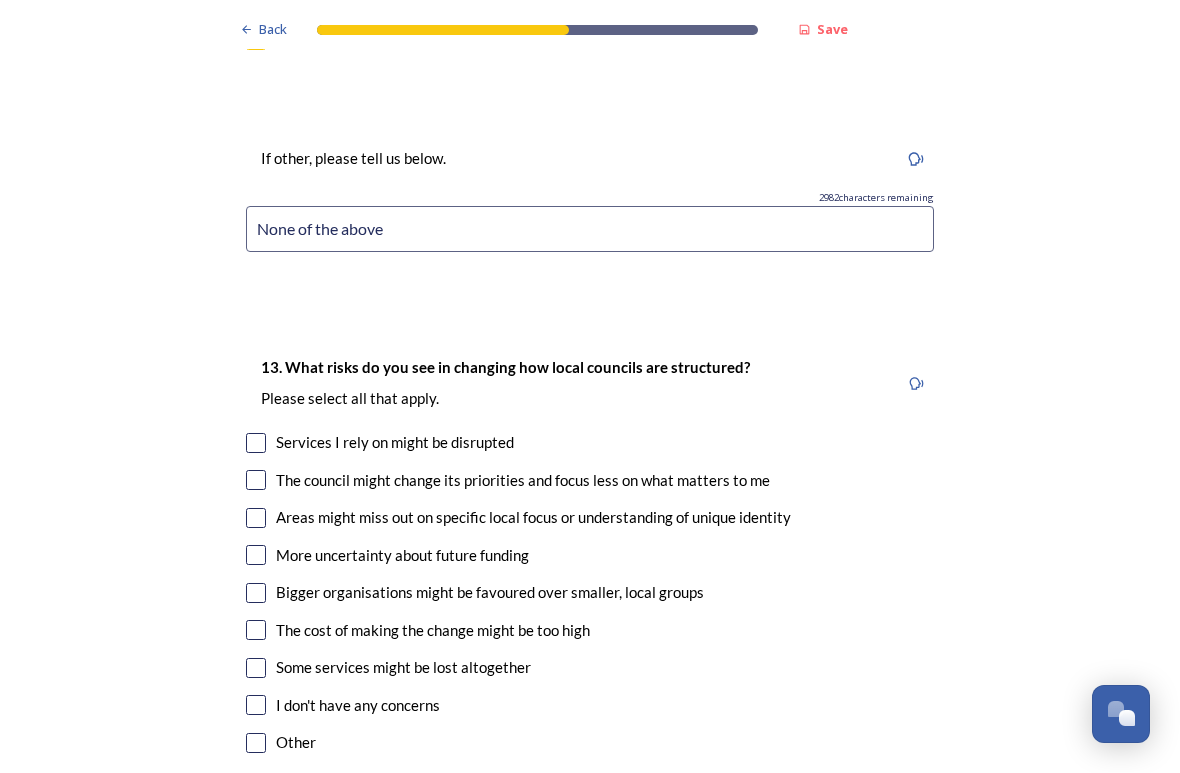 scroll, scrollTop: 4233, scrollLeft: 0, axis: vertical 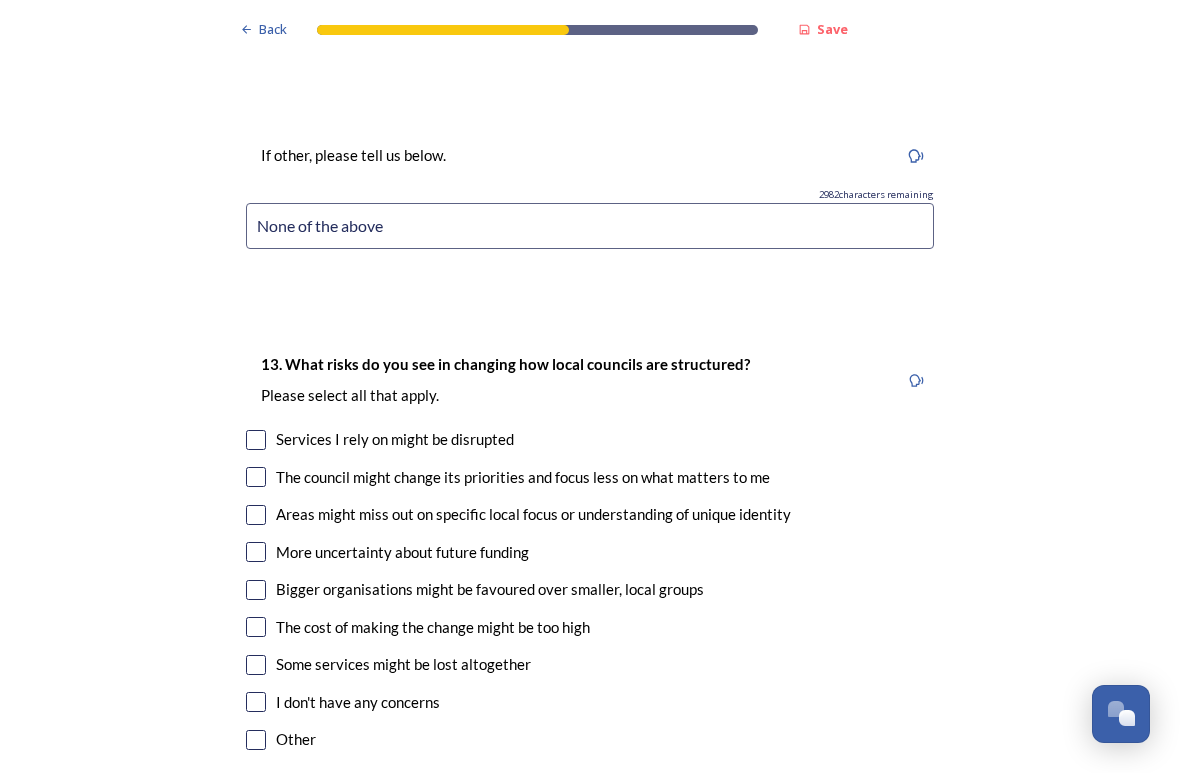 type on "None of the above" 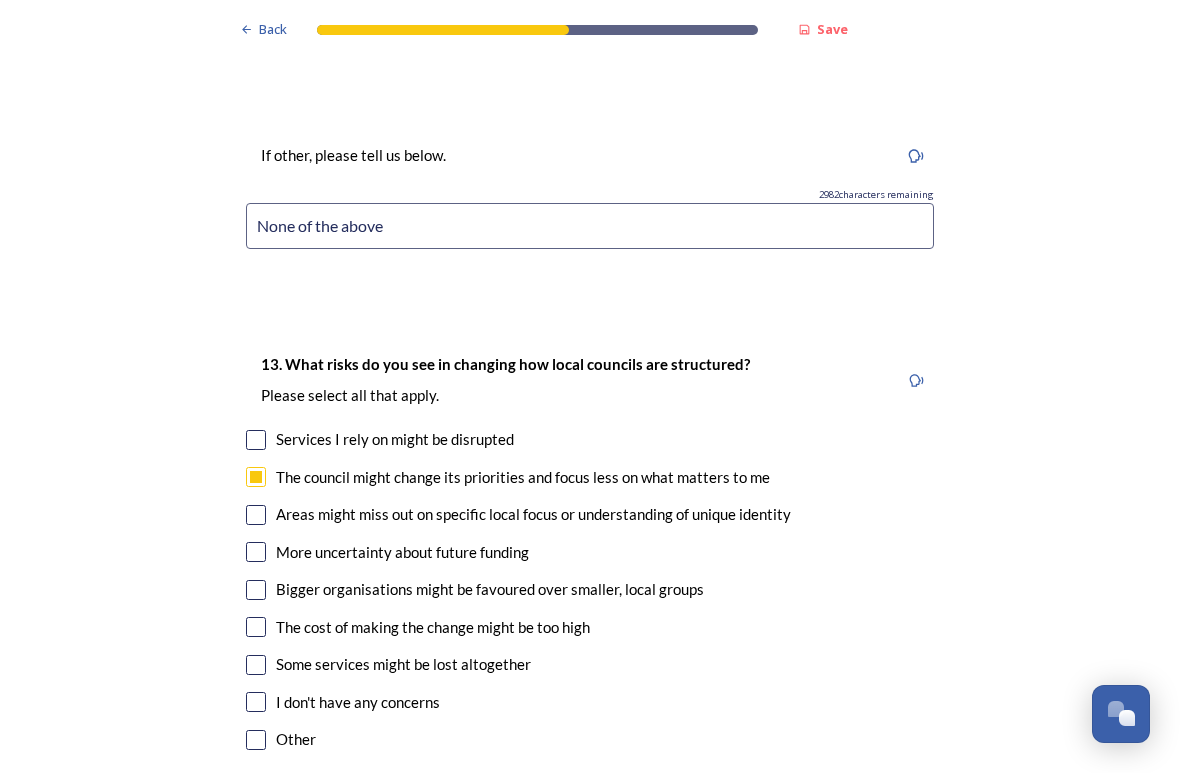 click at bounding box center [256, 515] 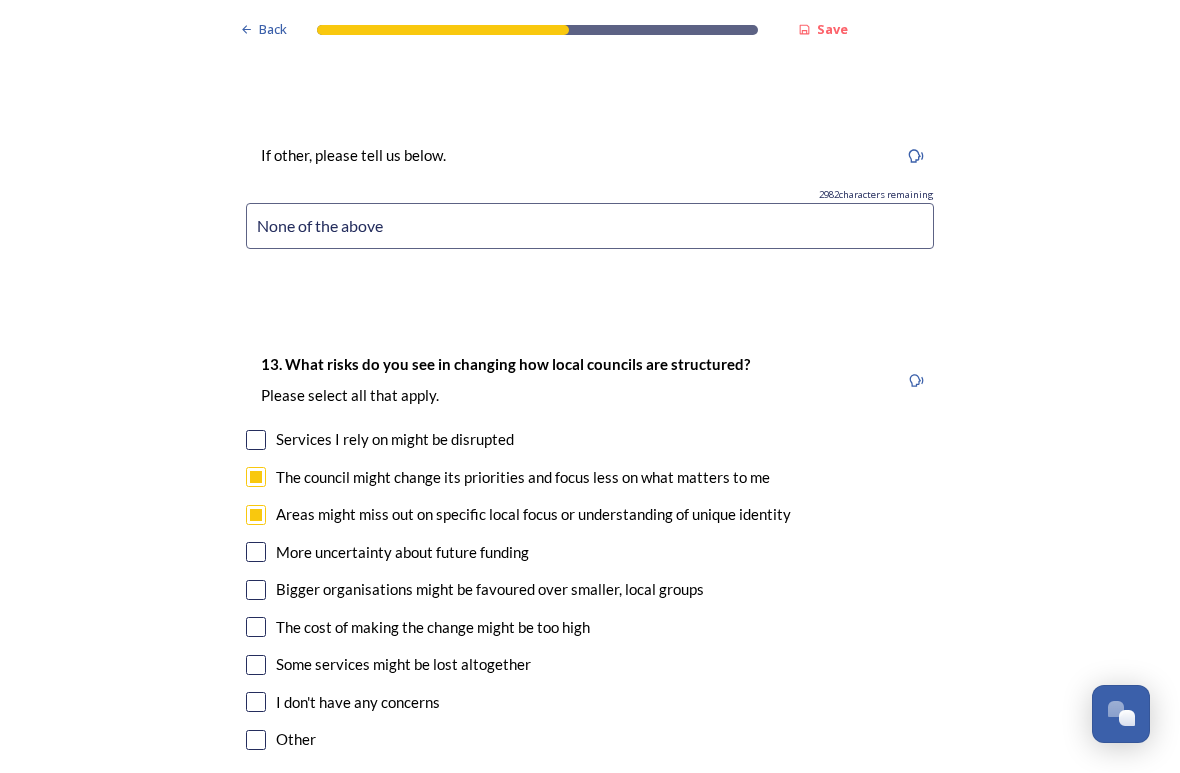 click at bounding box center [256, 552] 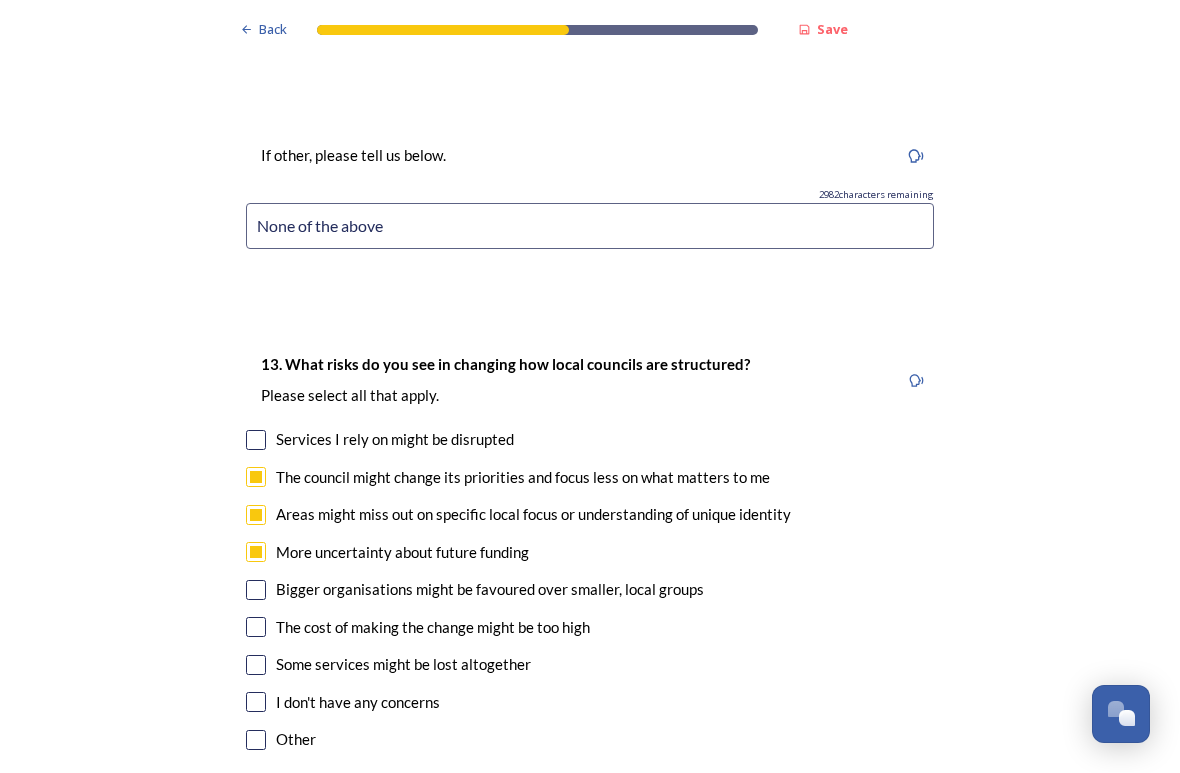 click at bounding box center [256, 590] 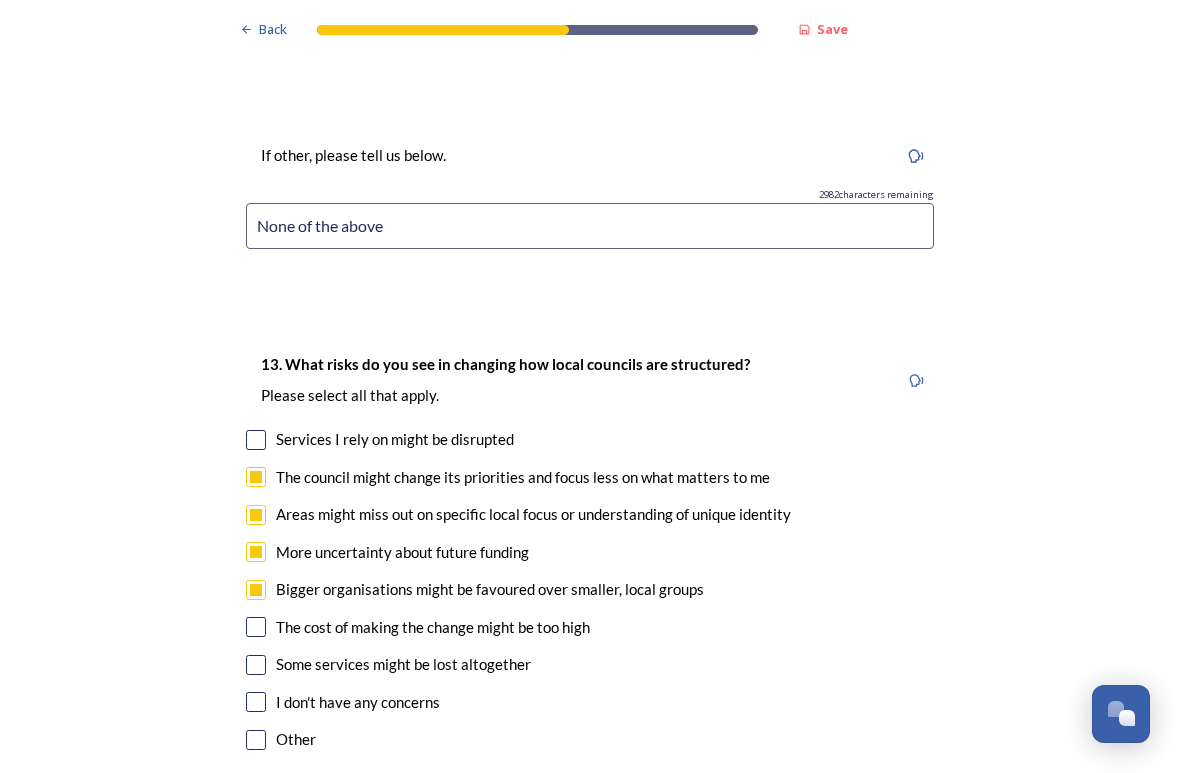 click at bounding box center [256, 627] 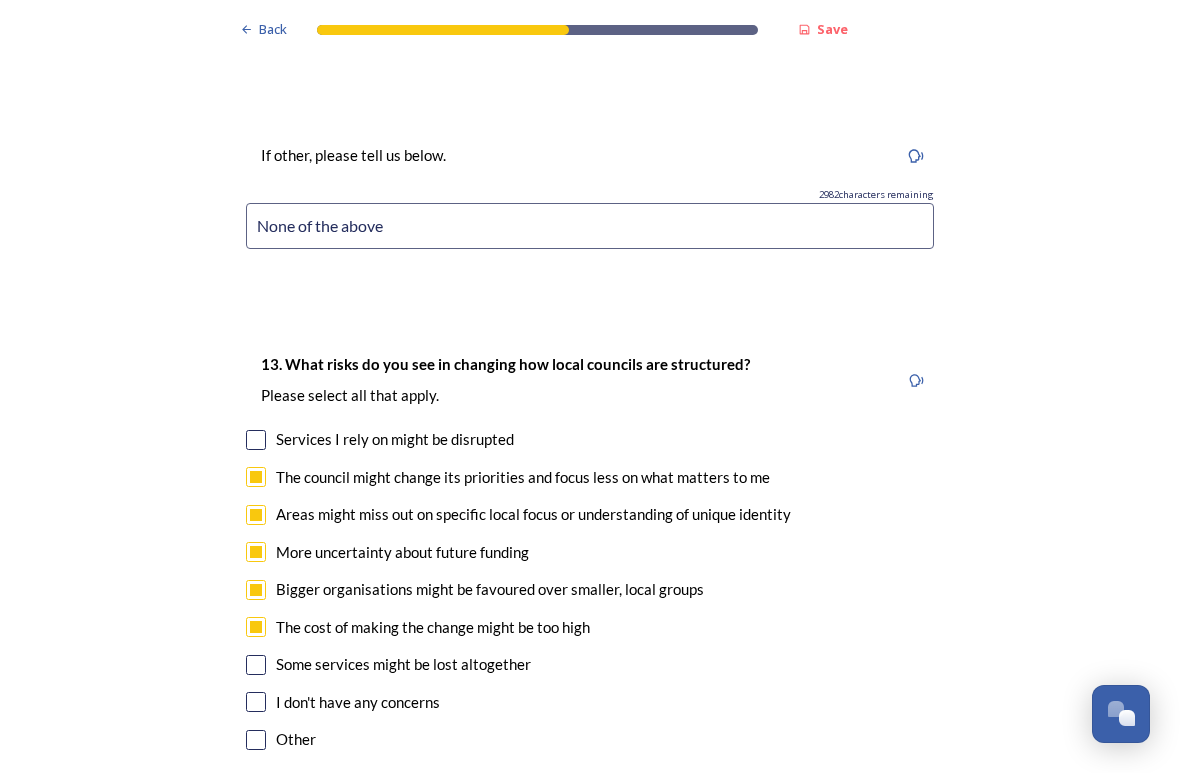 click at bounding box center (256, 665) 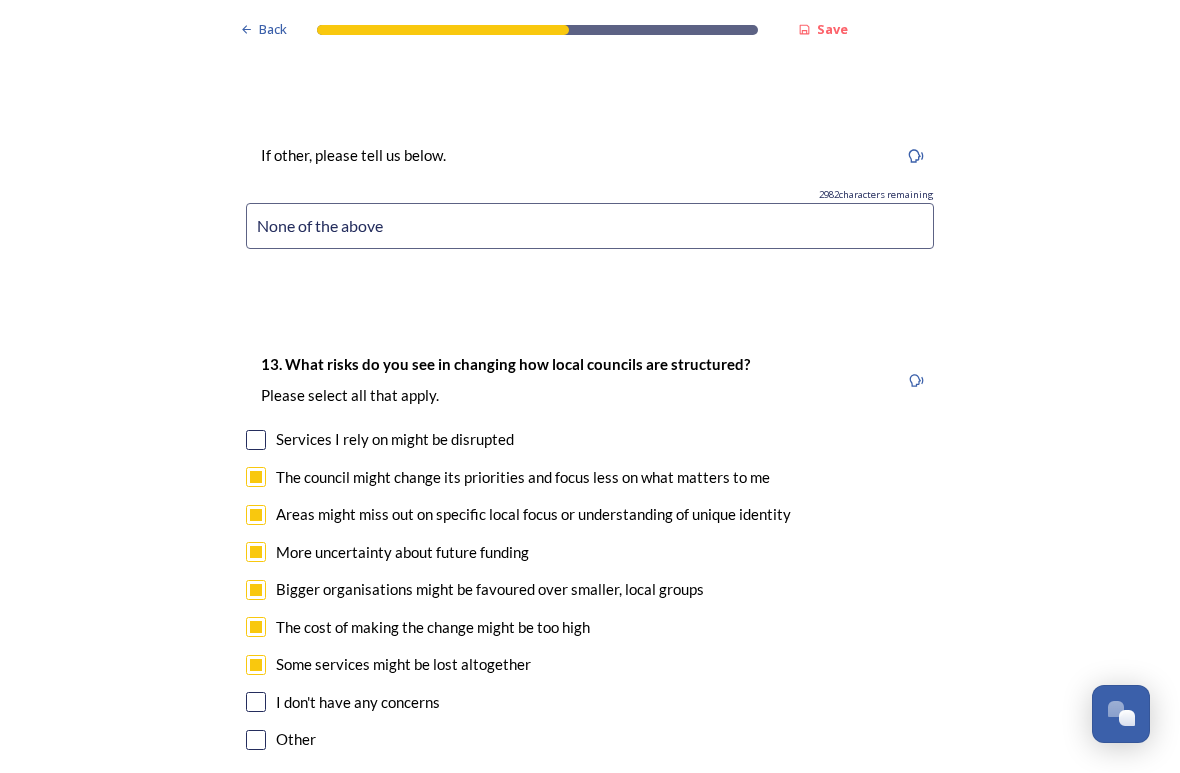 click on "Services I rely on might be disrupted" at bounding box center [590, 439] 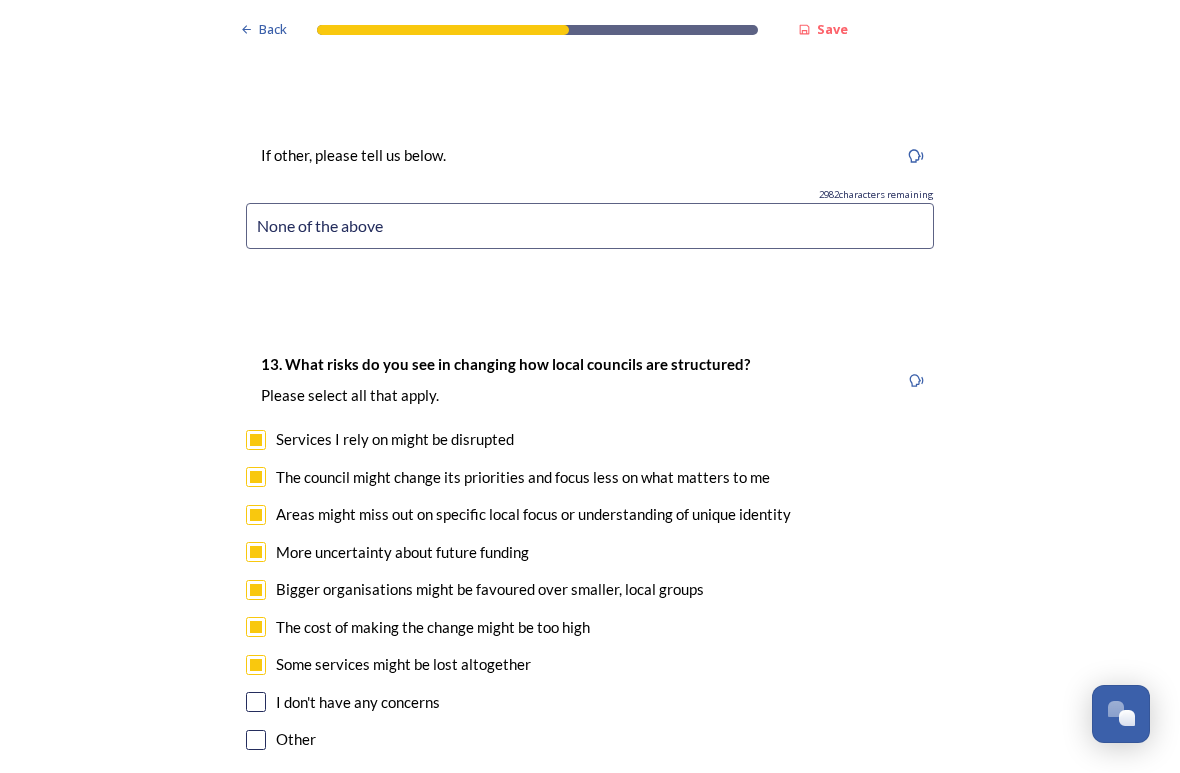 checkbox on "true" 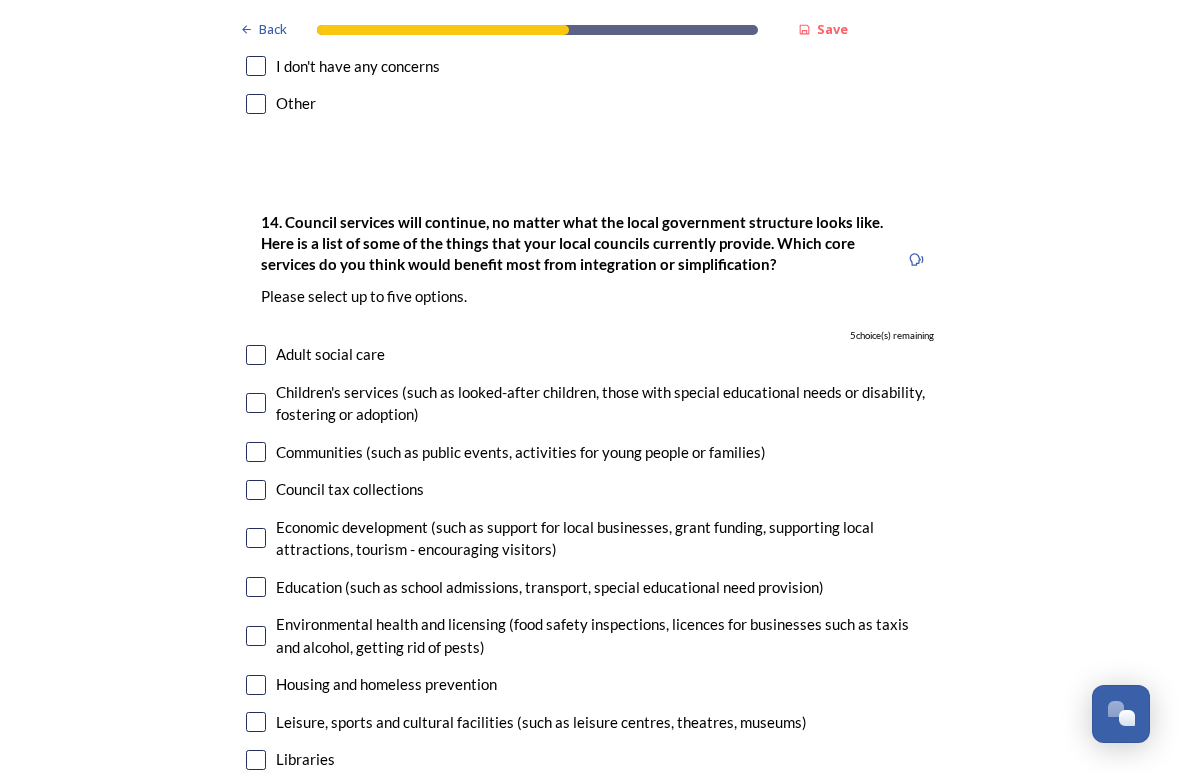 scroll, scrollTop: 4869, scrollLeft: 0, axis: vertical 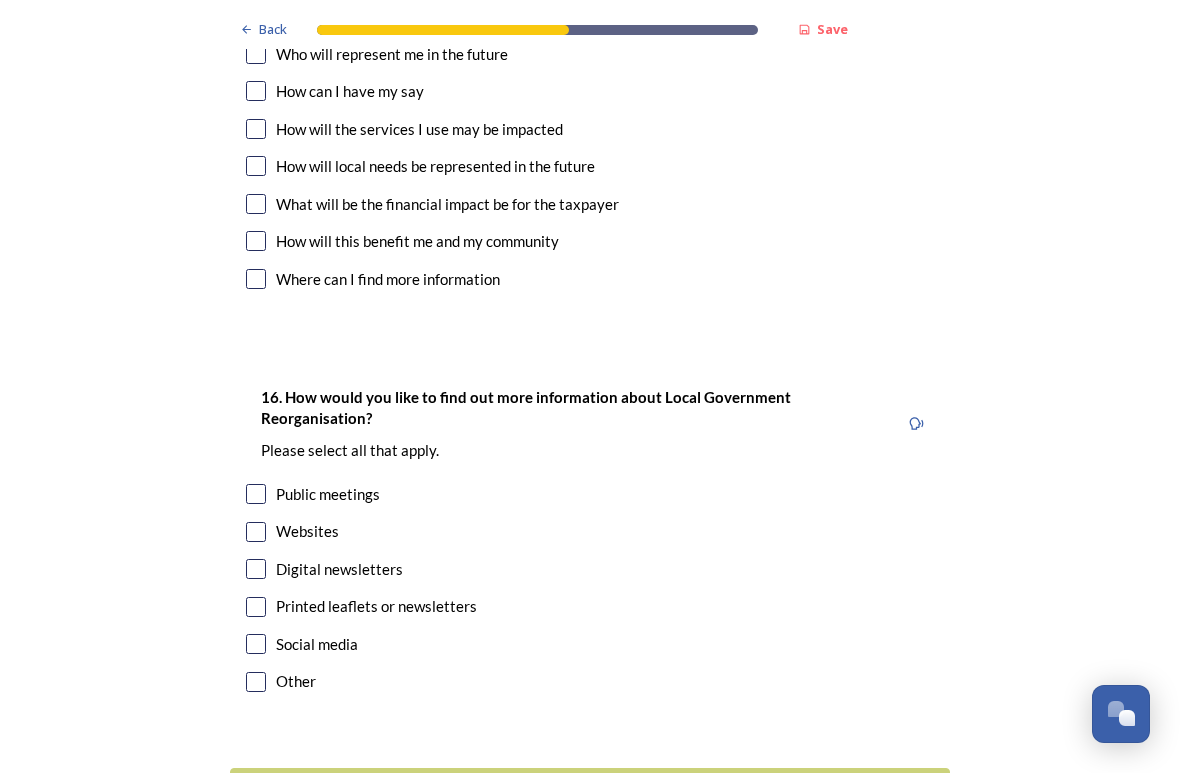 click at bounding box center (256, 569) 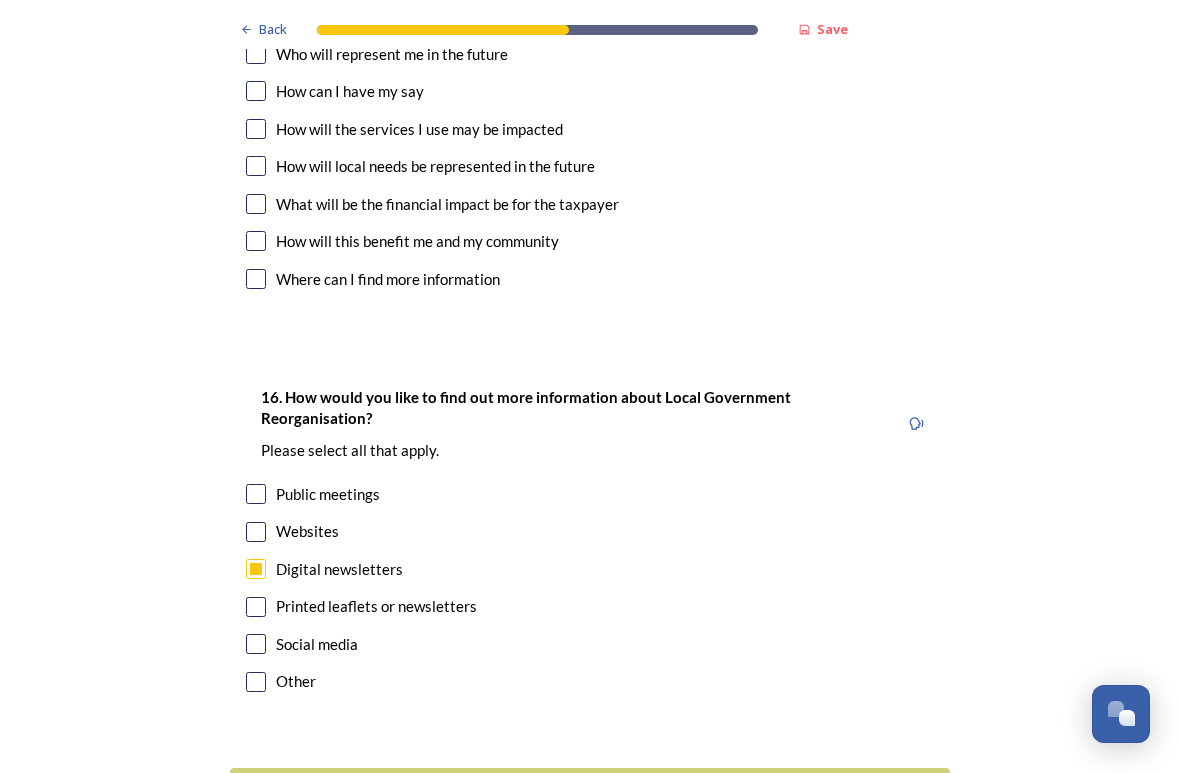 click at bounding box center (256, 607) 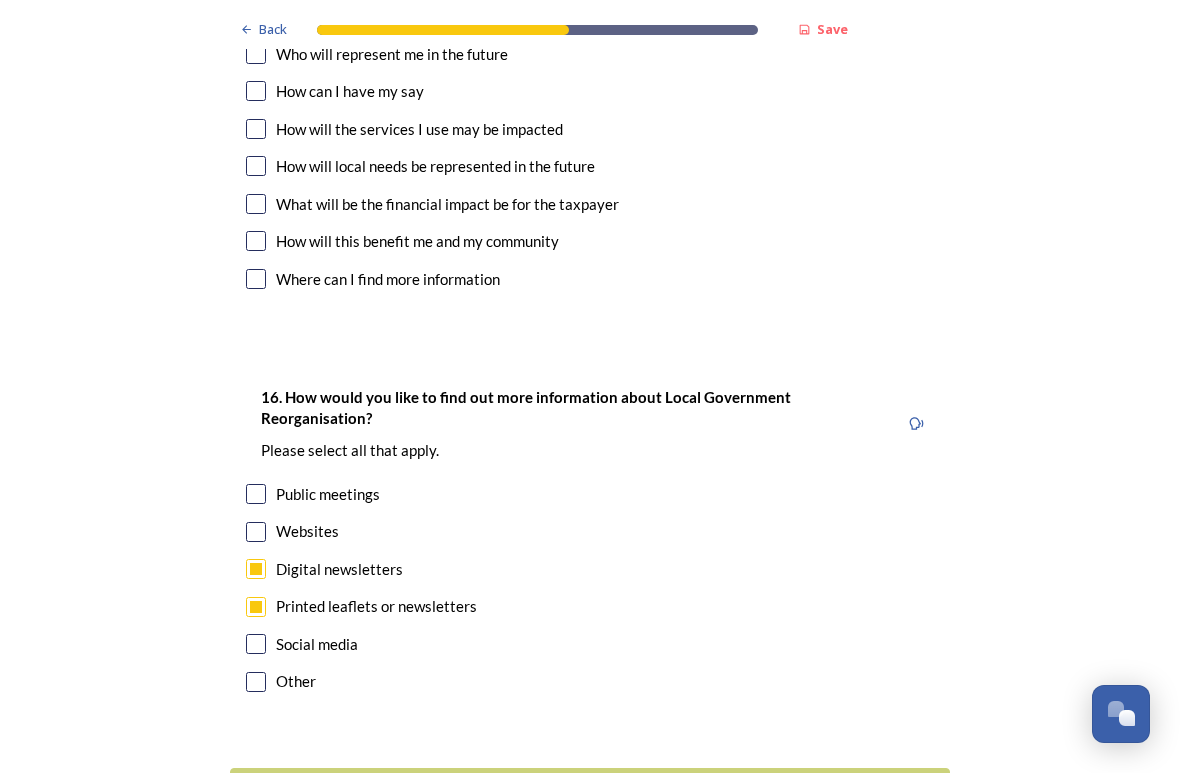 click on "Continue" at bounding box center (576, 792) 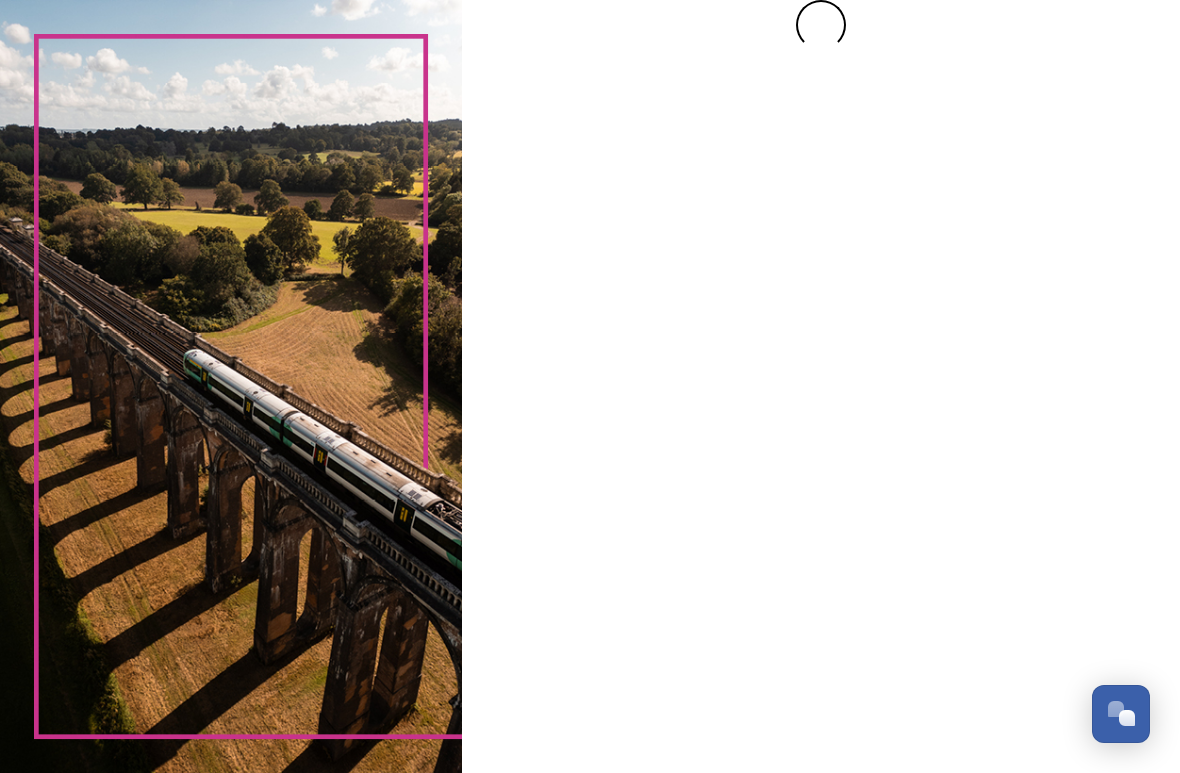 scroll, scrollTop: 0, scrollLeft: 0, axis: both 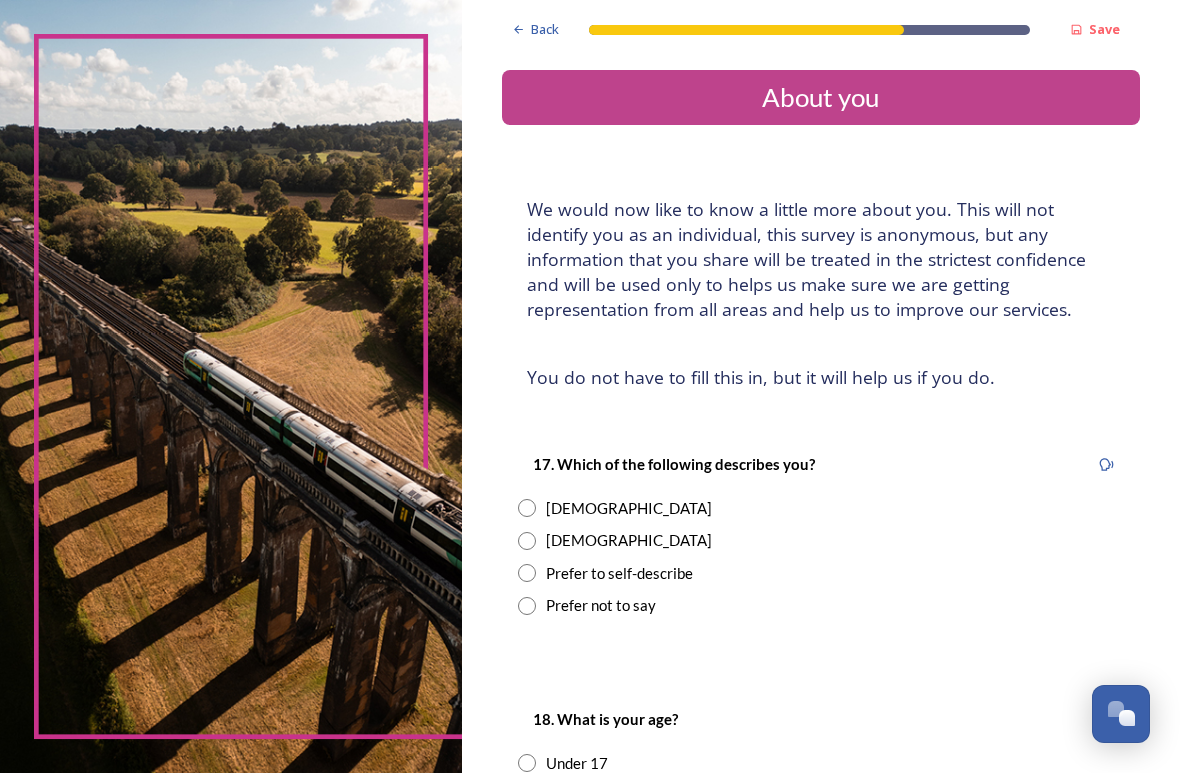 click at bounding box center (527, 541) 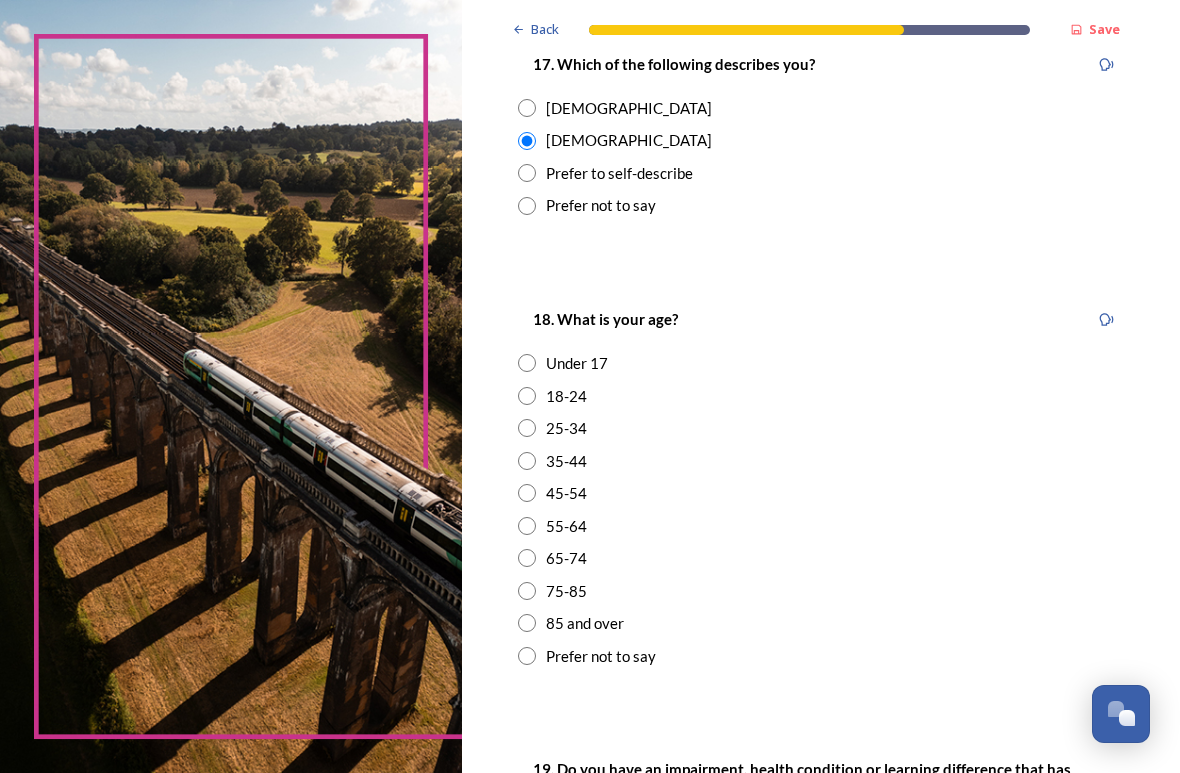 scroll, scrollTop: 417, scrollLeft: 0, axis: vertical 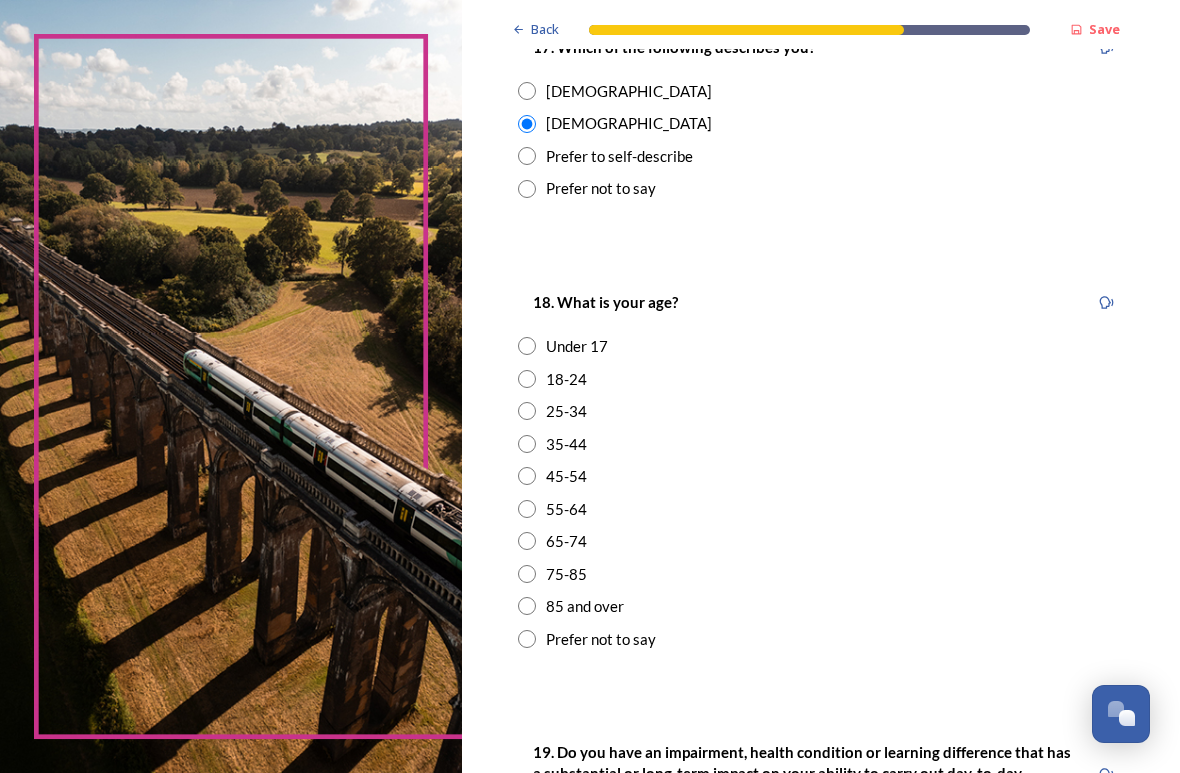 click at bounding box center (527, 541) 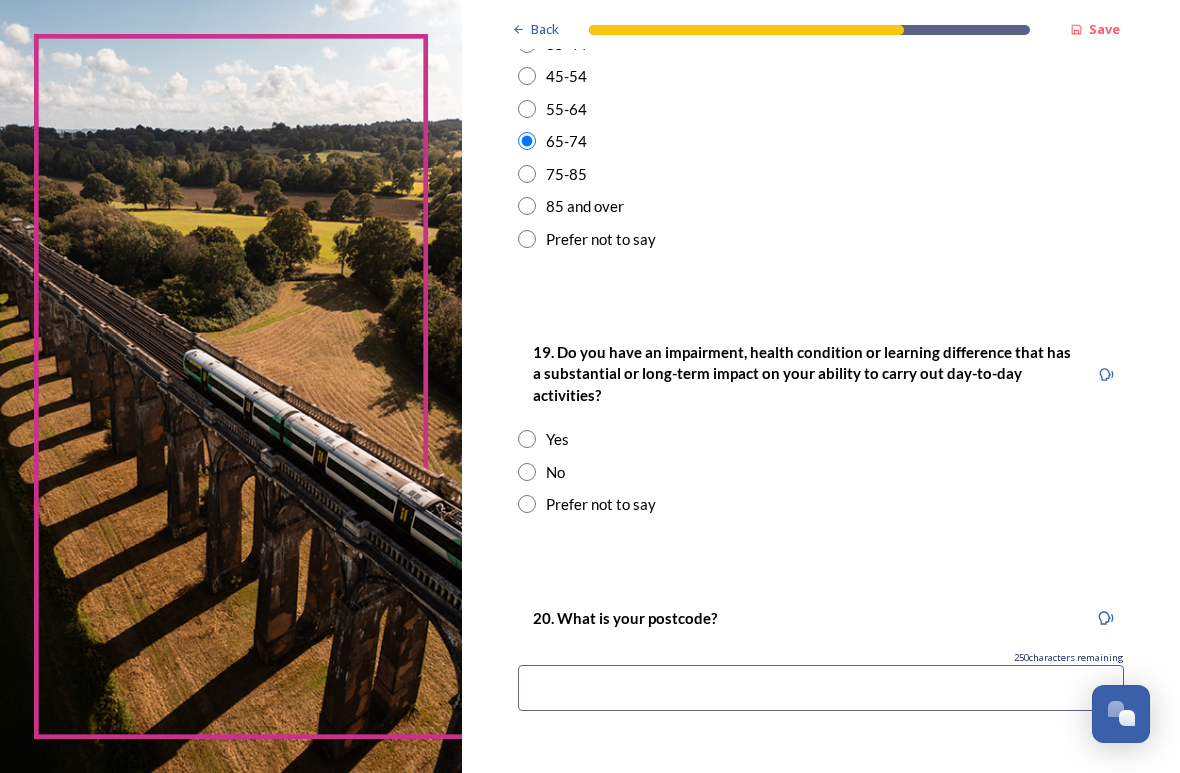 scroll, scrollTop: 817, scrollLeft: 0, axis: vertical 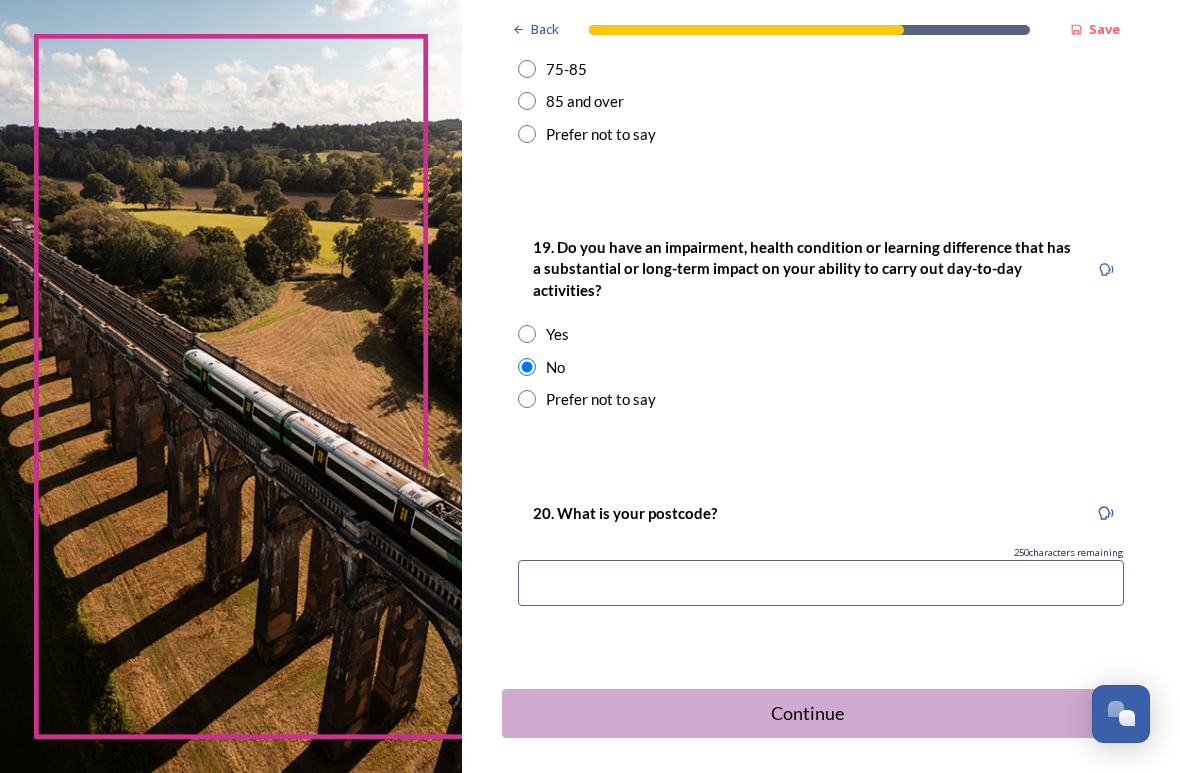 click at bounding box center [821, 583] 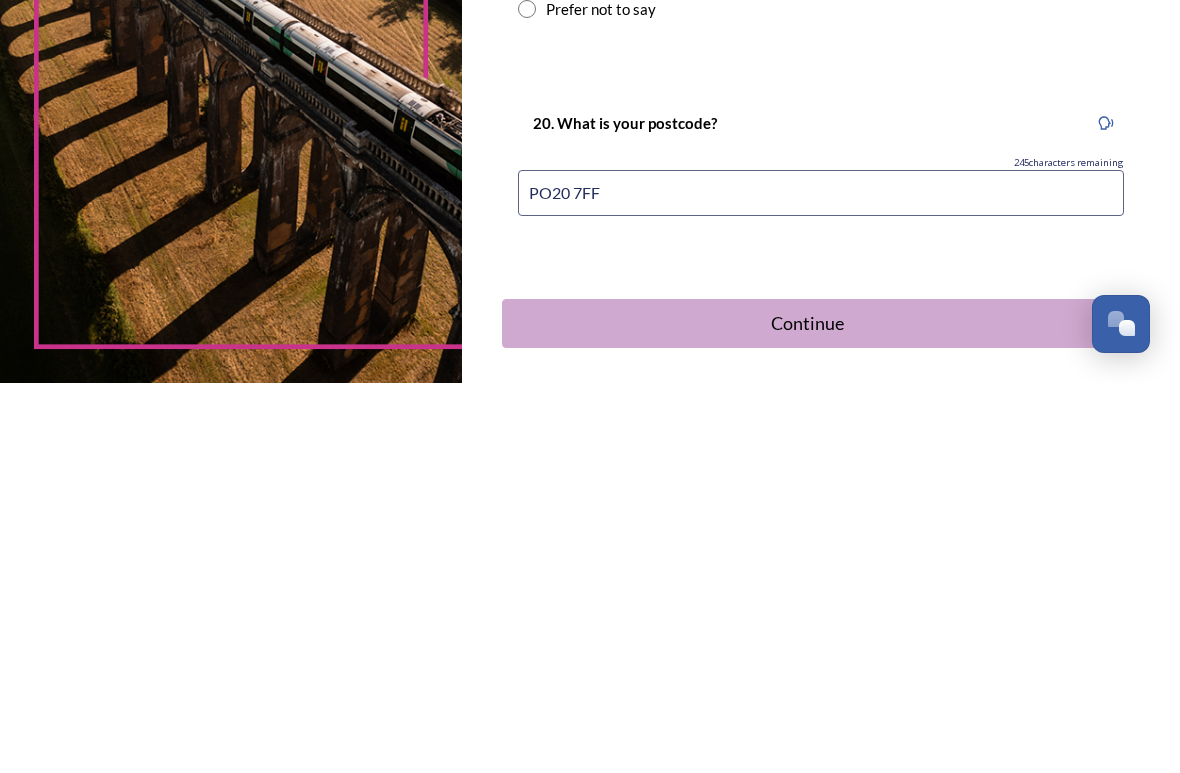 type on "PO20 7FF" 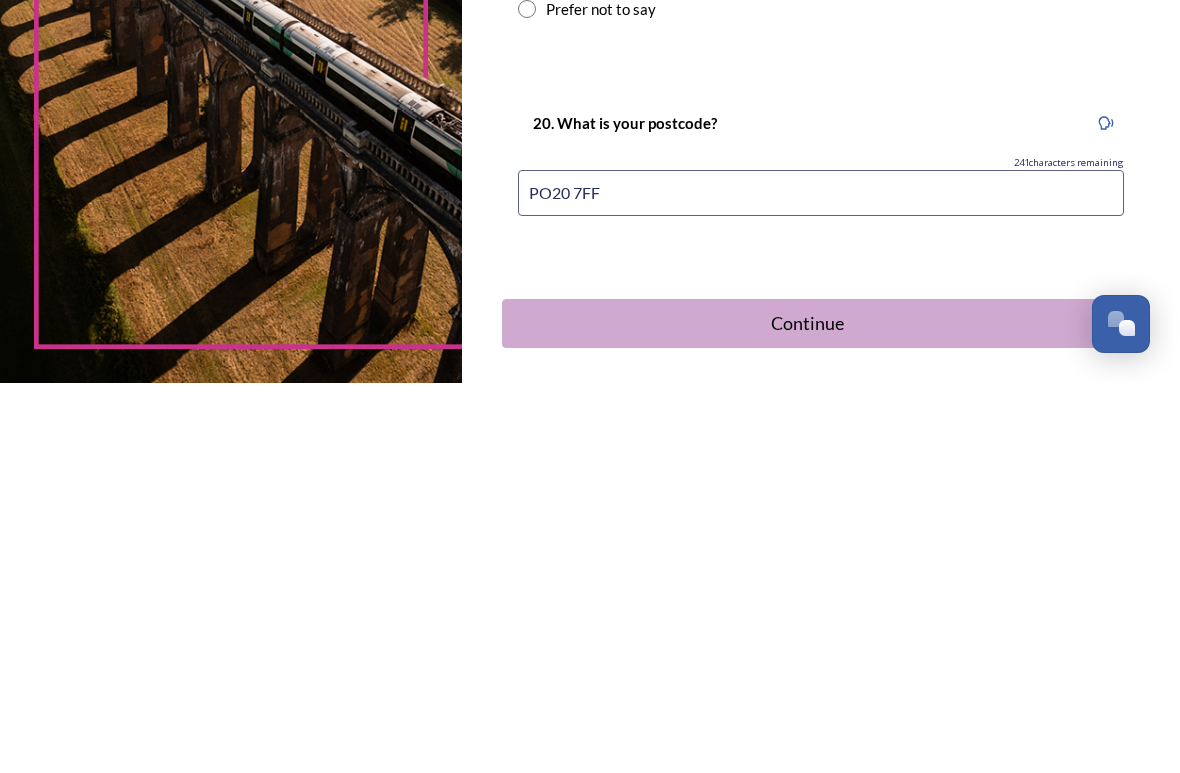 click on "Continue" at bounding box center [807, 713] 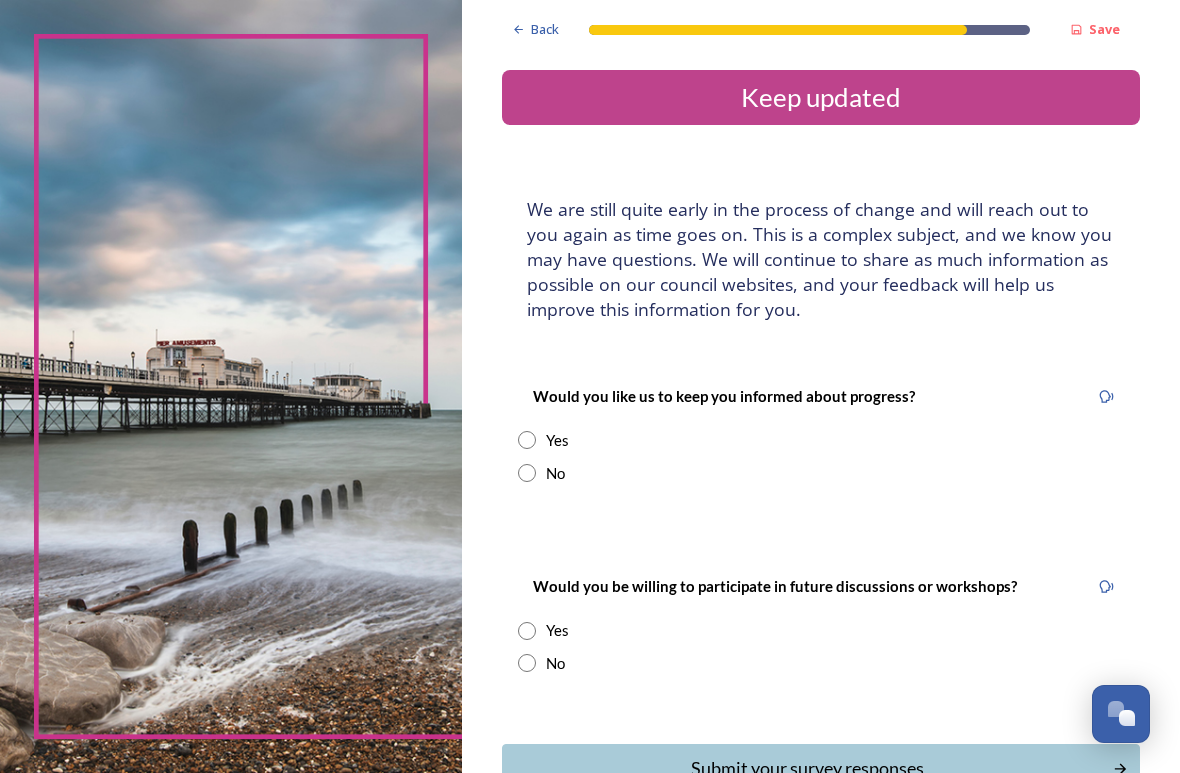 click at bounding box center [527, 440] 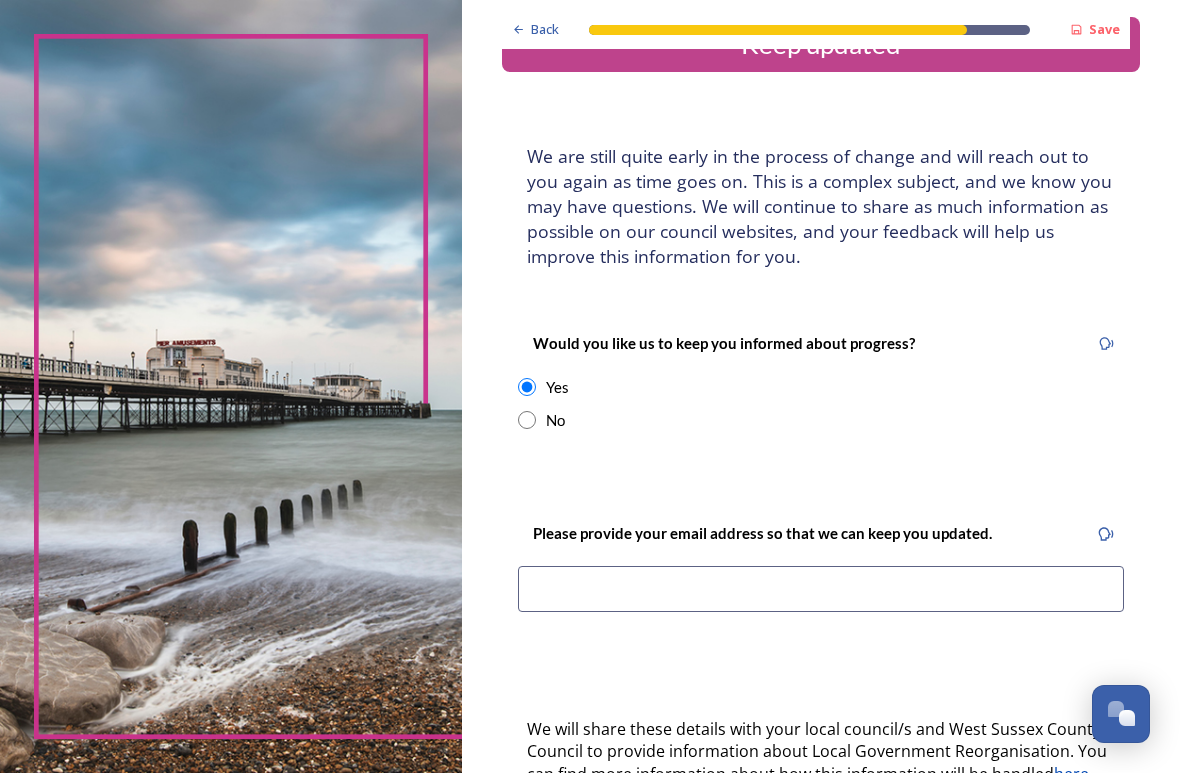 scroll, scrollTop: 85, scrollLeft: 0, axis: vertical 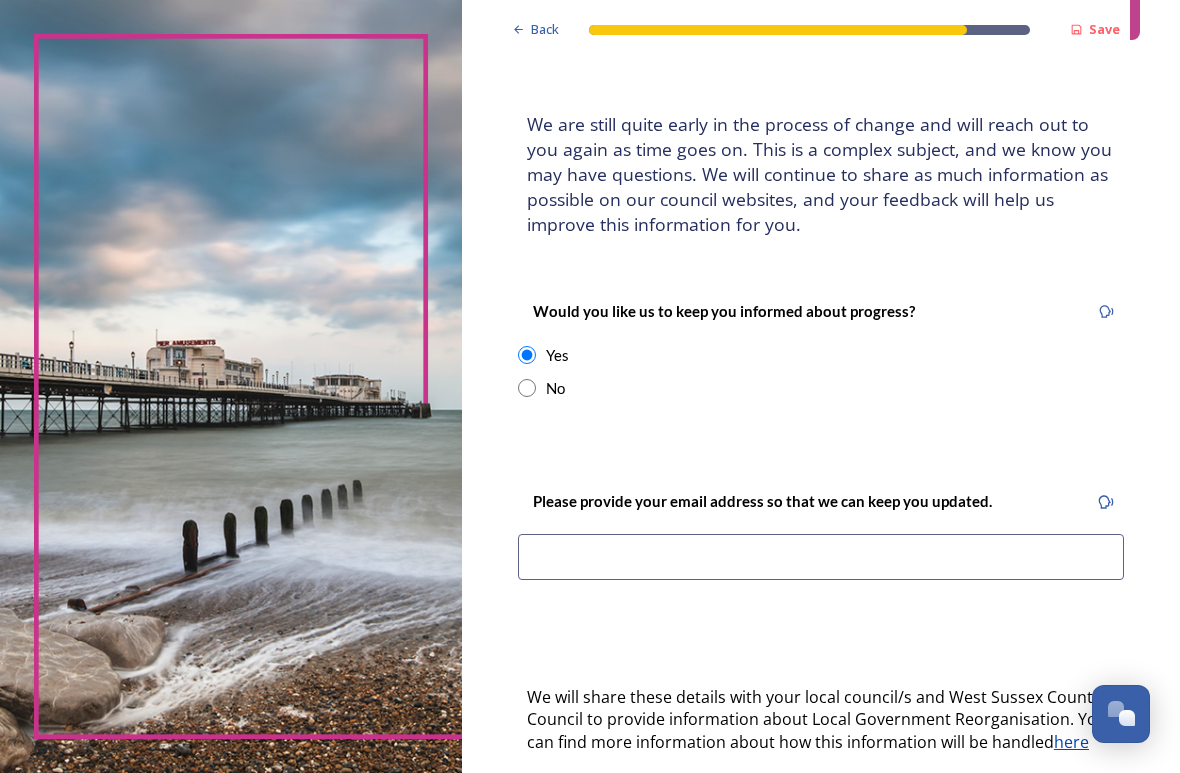 click at bounding box center (821, 557) 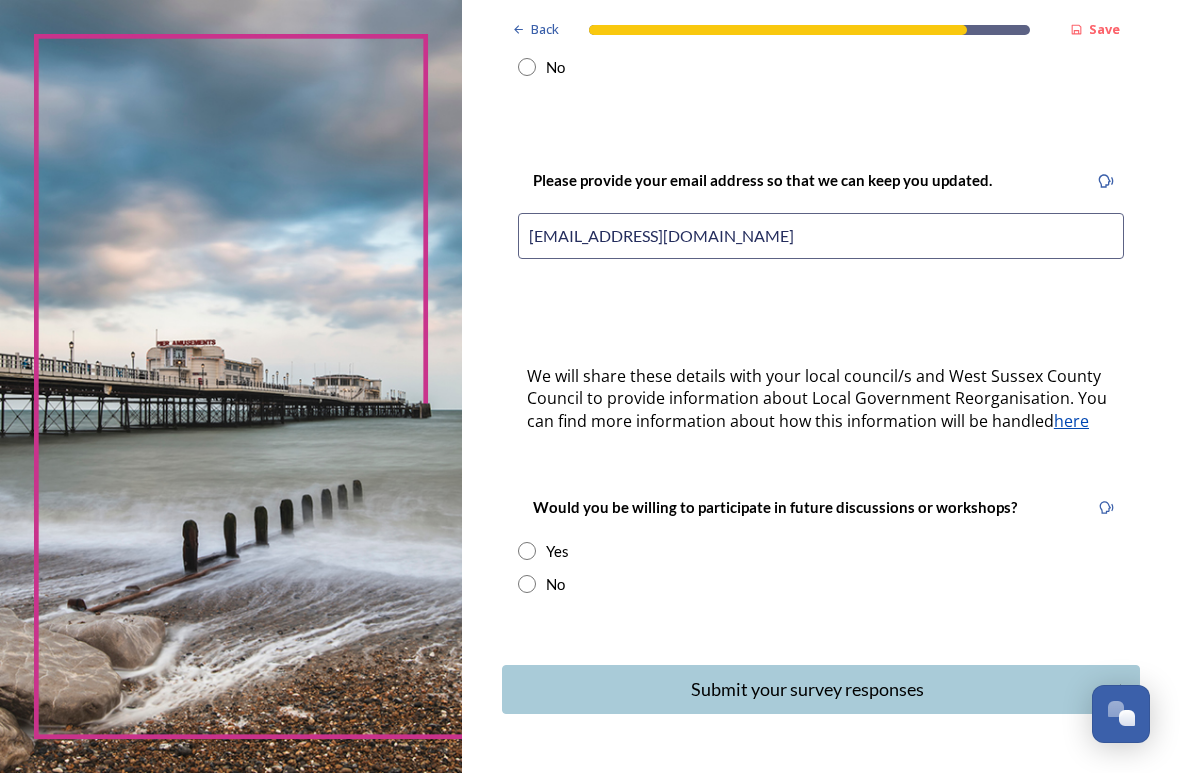 scroll, scrollTop: 408, scrollLeft: 0, axis: vertical 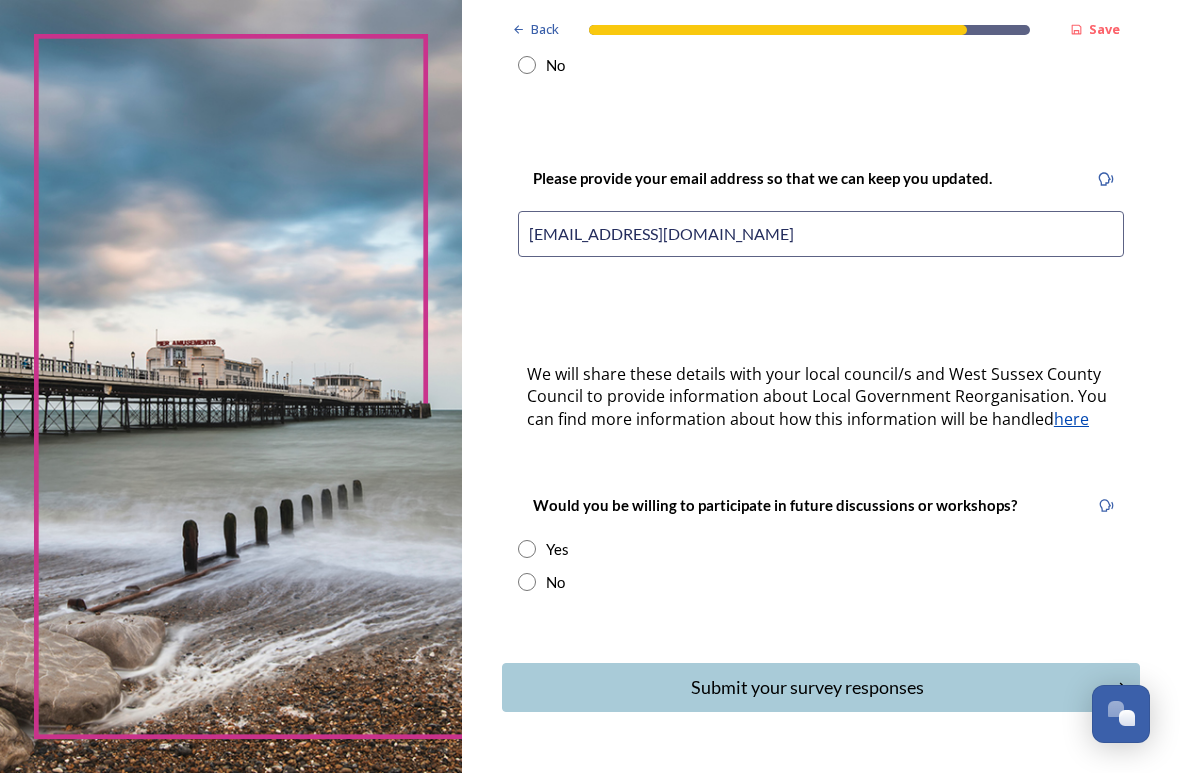type on "[EMAIL_ADDRESS][DOMAIN_NAME]" 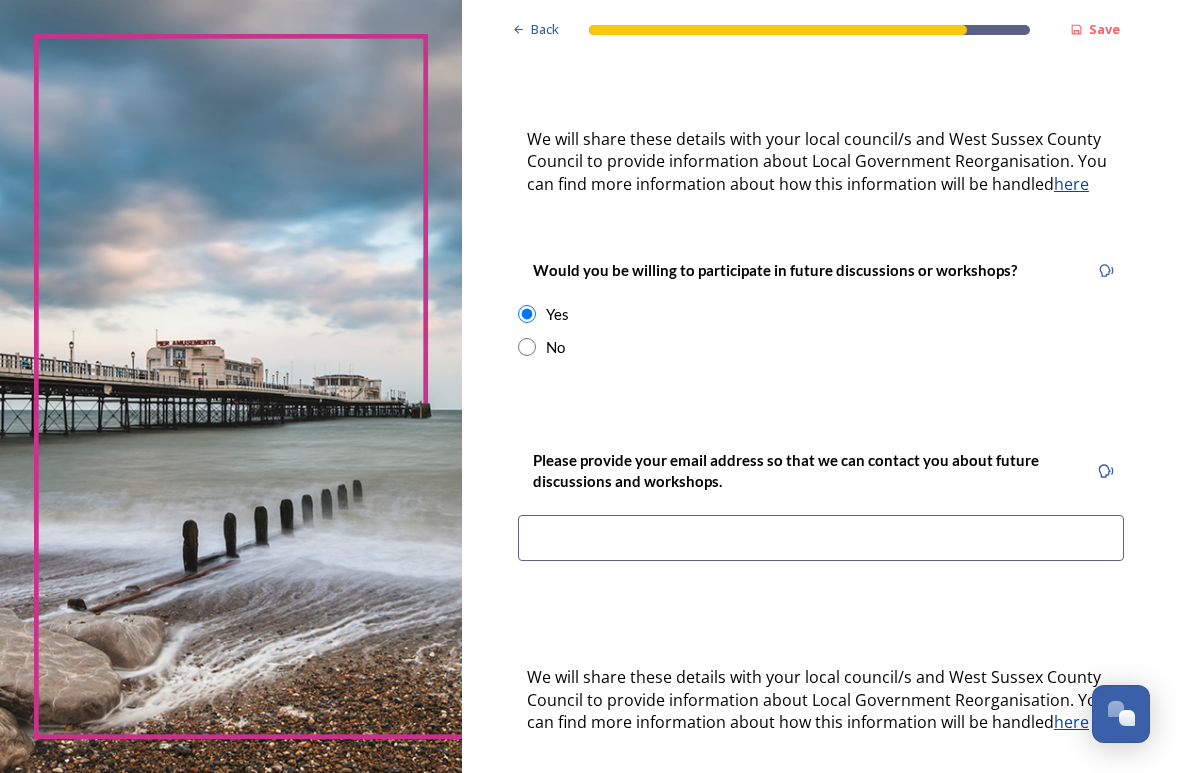 scroll, scrollTop: 643, scrollLeft: 0, axis: vertical 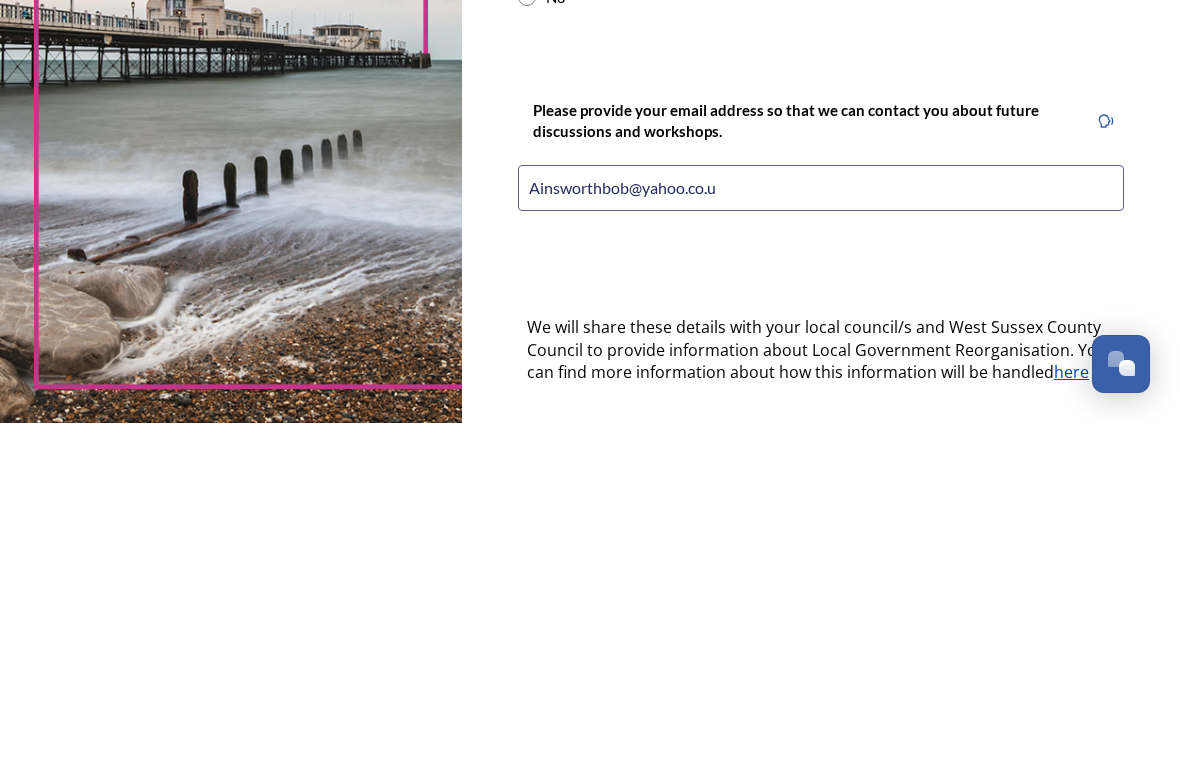 type on "[EMAIL_ADDRESS][DOMAIN_NAME]" 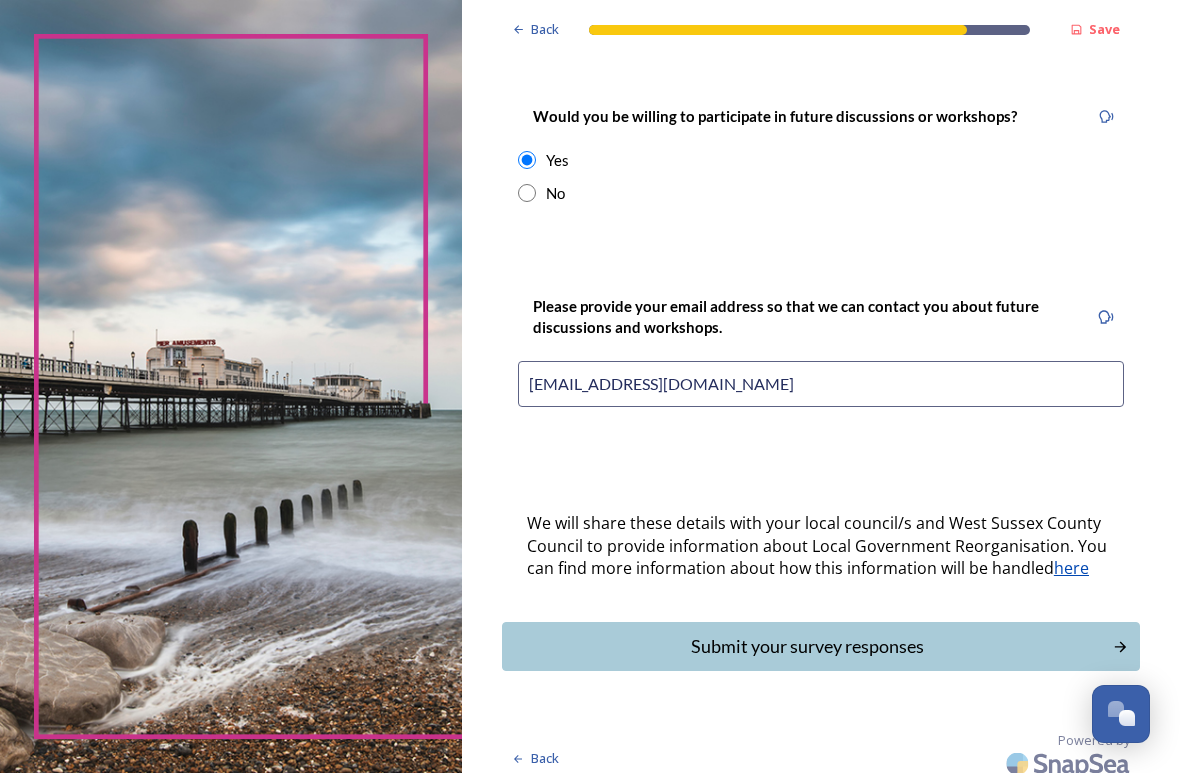 scroll, scrollTop: 796, scrollLeft: 0, axis: vertical 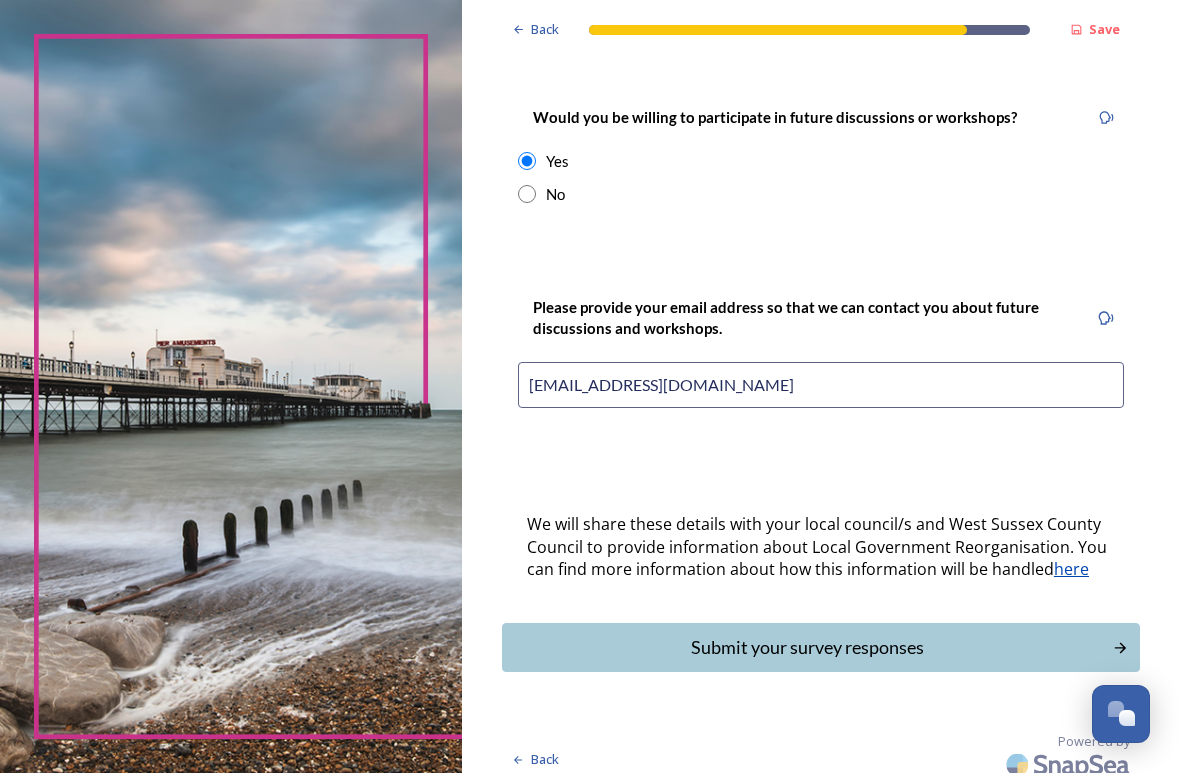 click on "Submit your survey responses" at bounding box center [807, 647] 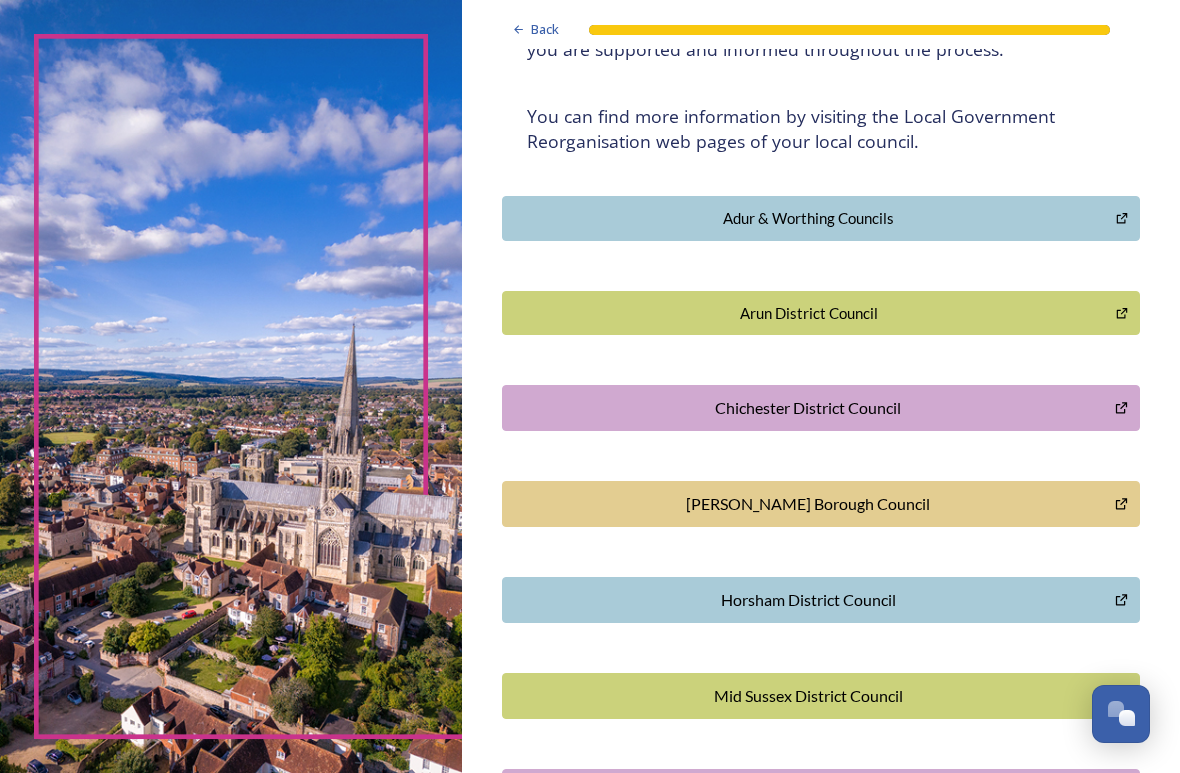 scroll, scrollTop: 358, scrollLeft: 0, axis: vertical 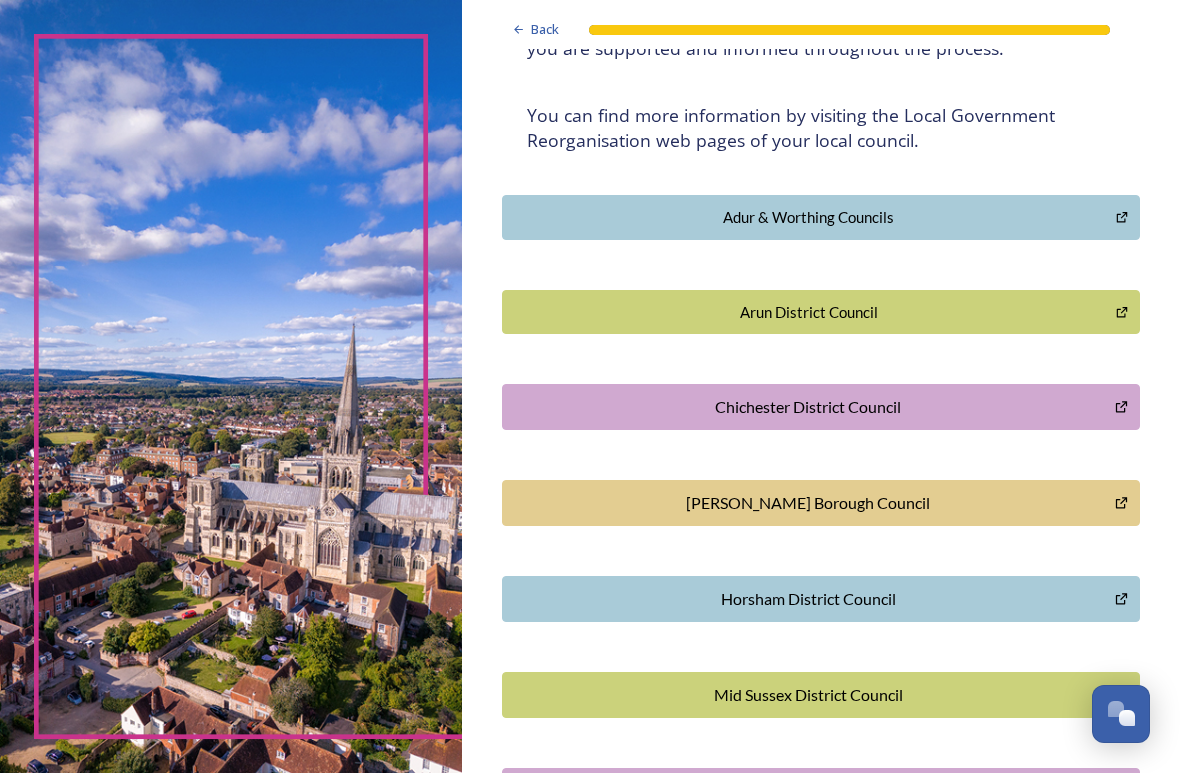click on "Chichester District Council" at bounding box center (808, 407) 